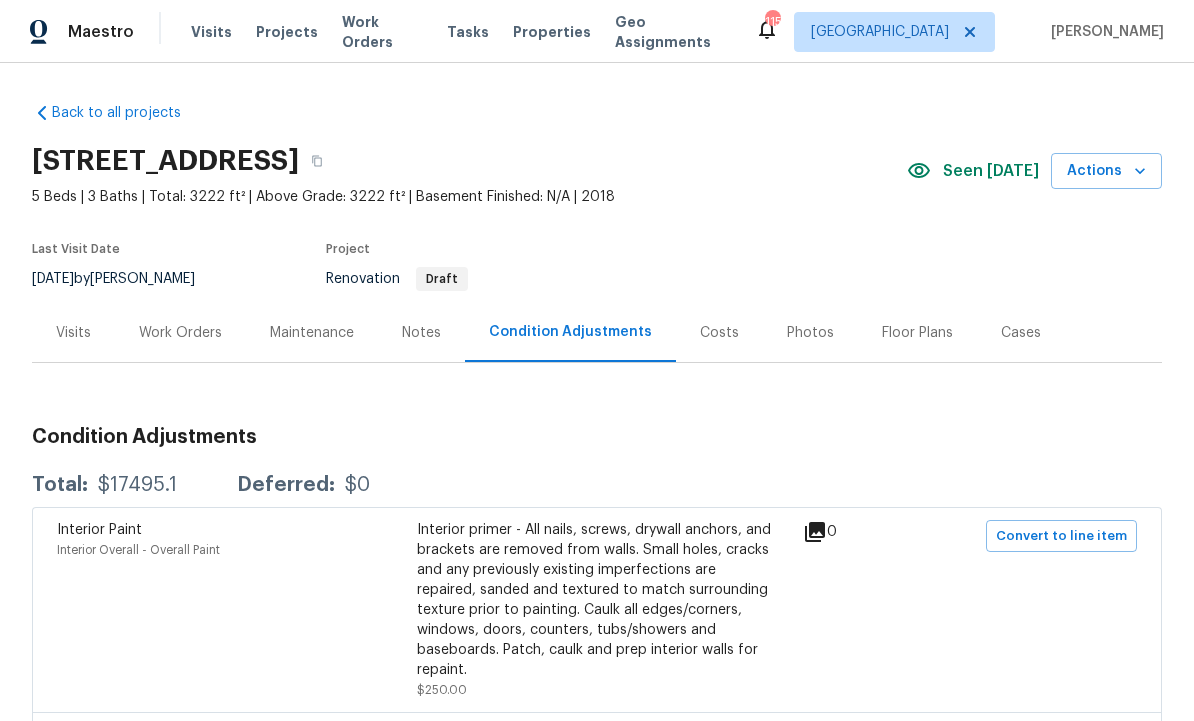 scroll, scrollTop: 0, scrollLeft: 0, axis: both 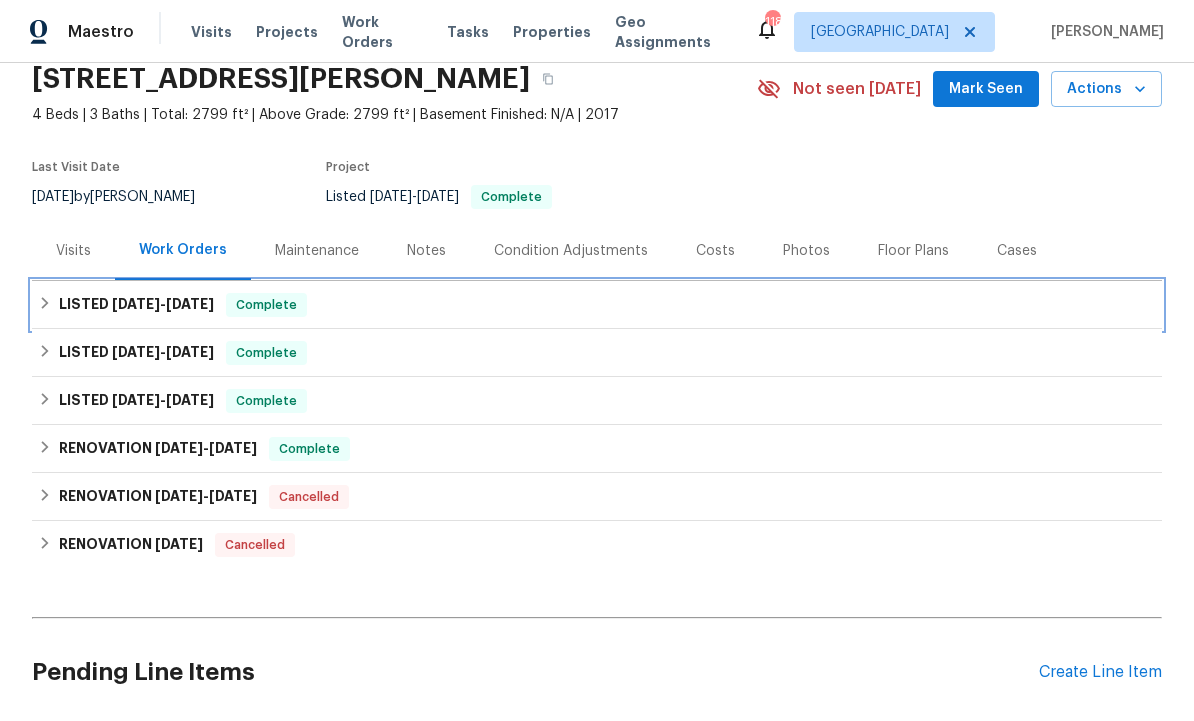 click on "[DATE]" at bounding box center [136, 304] 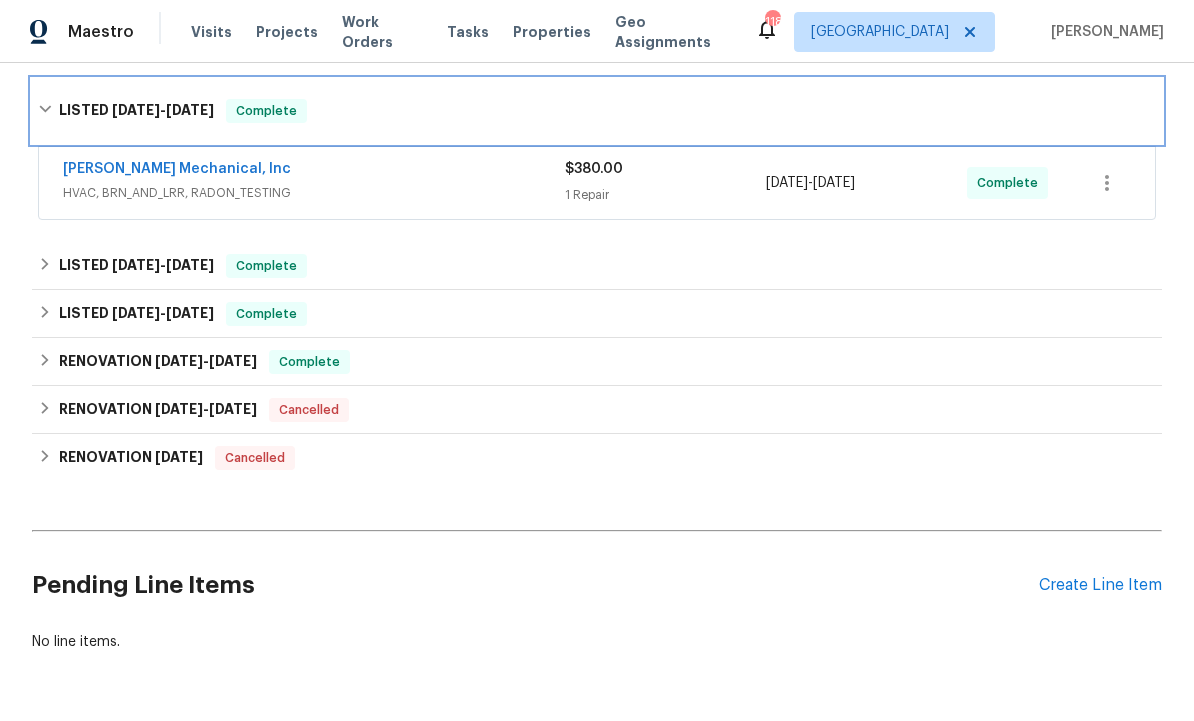scroll, scrollTop: 299, scrollLeft: 0, axis: vertical 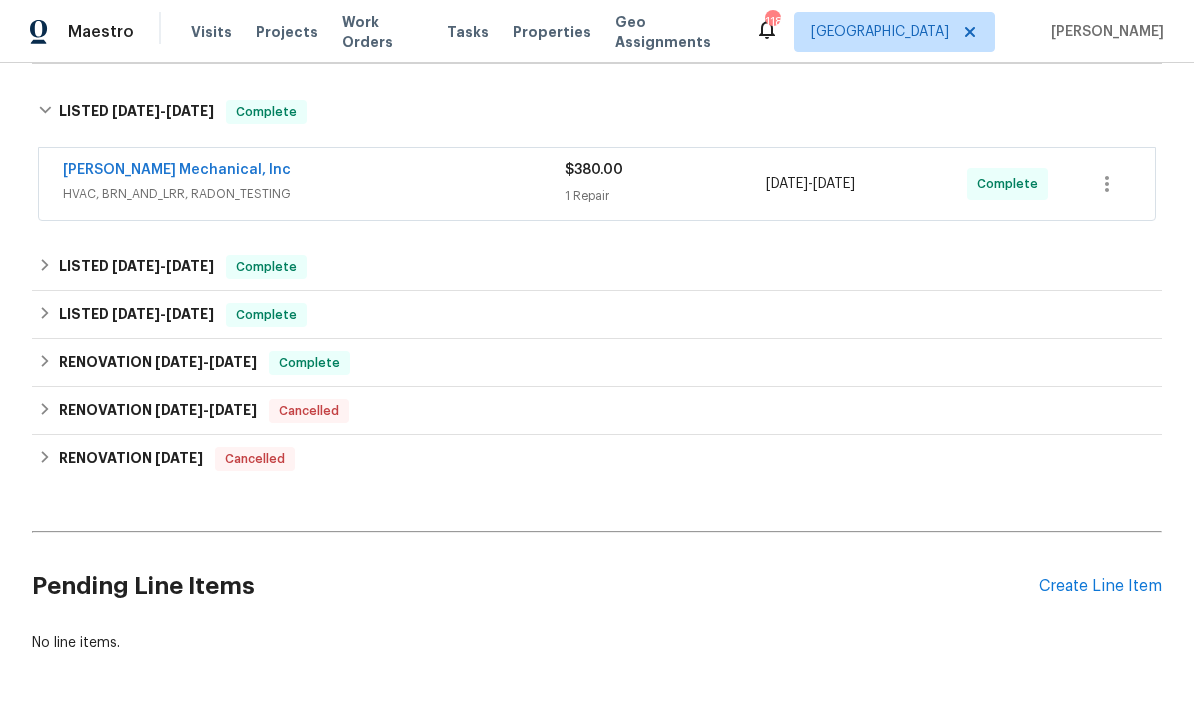 click on "Create Line Item" at bounding box center [1100, 586] 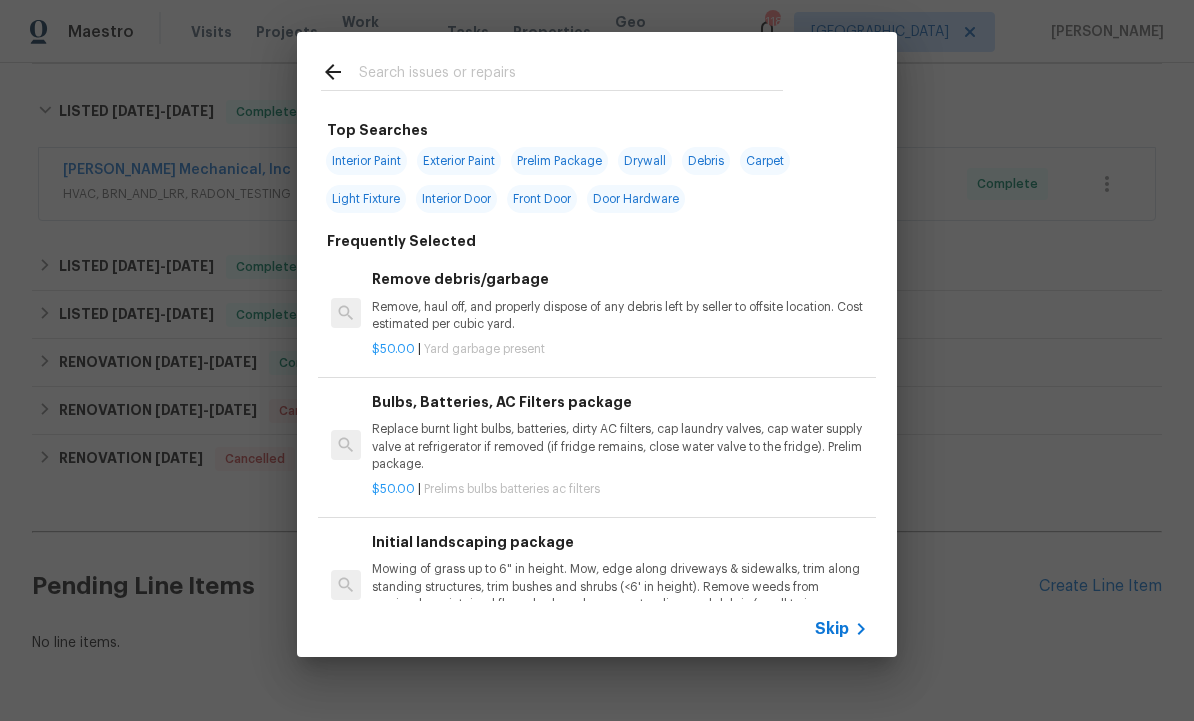 click at bounding box center [571, 75] 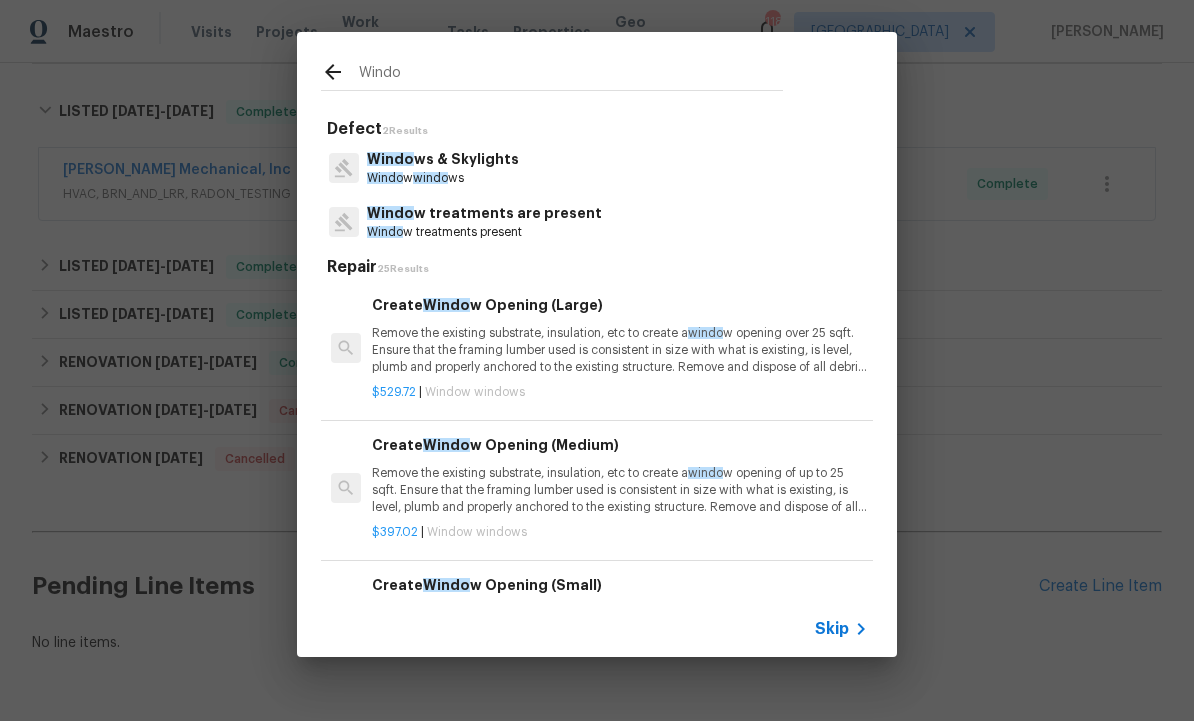 type on "Window" 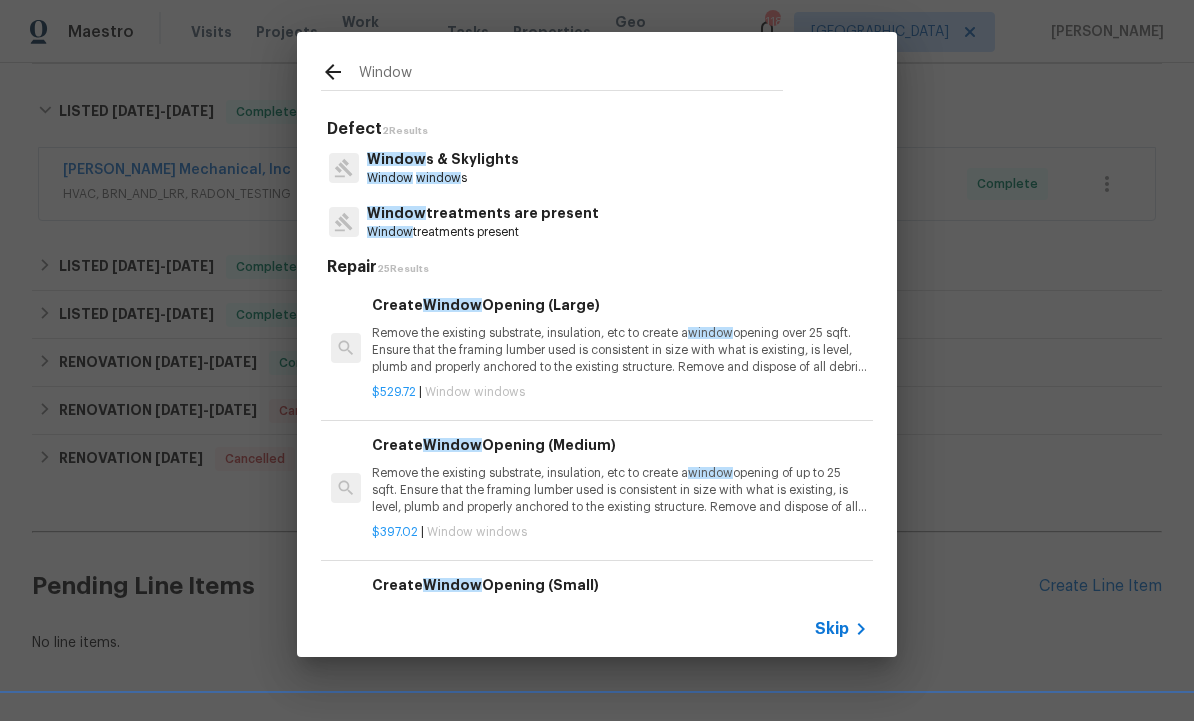 click on "Window   window s" at bounding box center (443, 178) 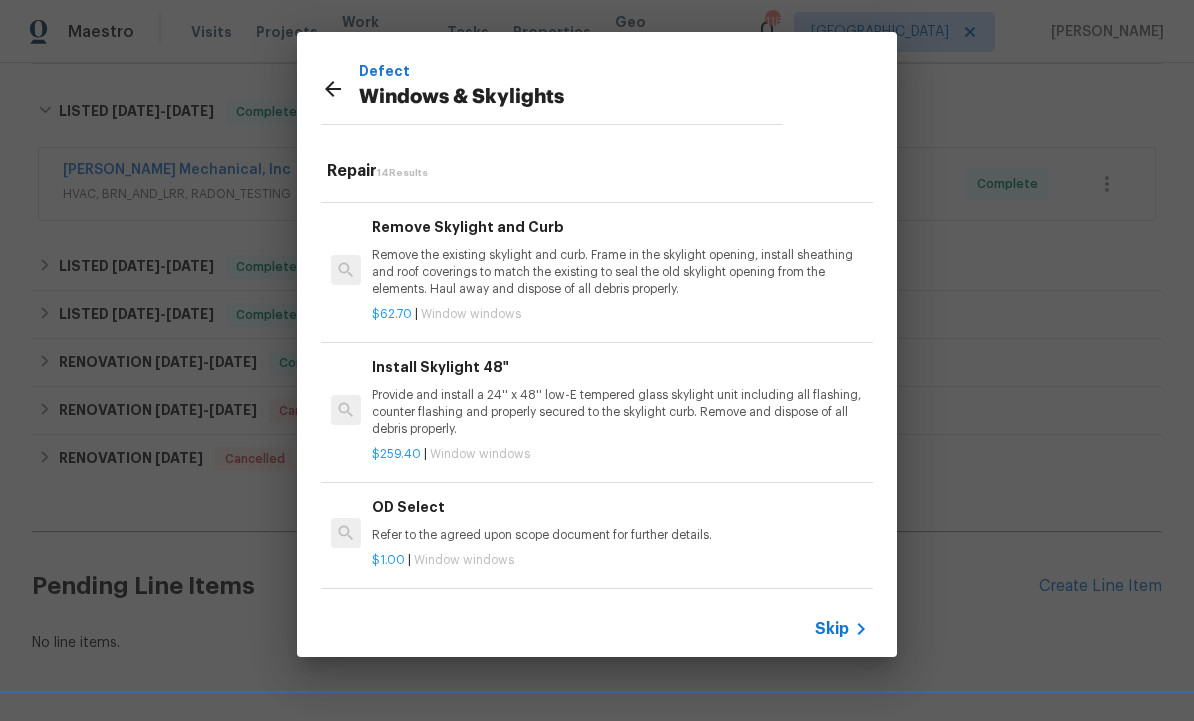 scroll, scrollTop: 1330, scrollLeft: 0, axis: vertical 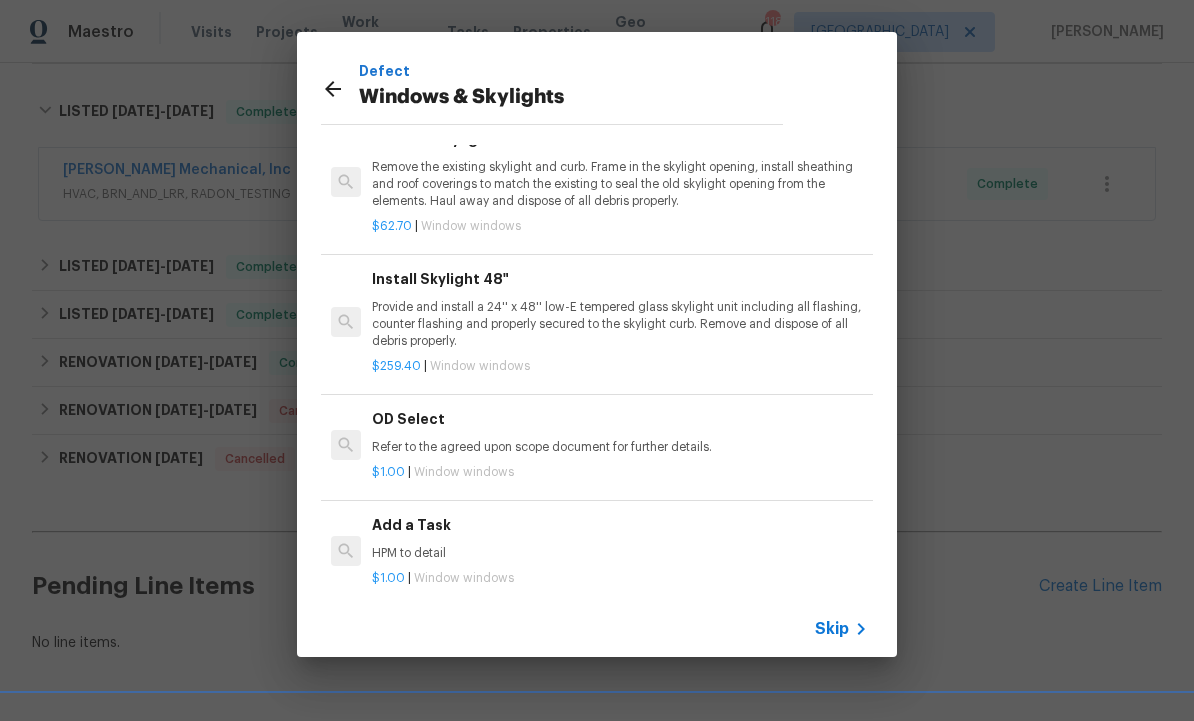 click on "Add a Task" at bounding box center [620, 525] 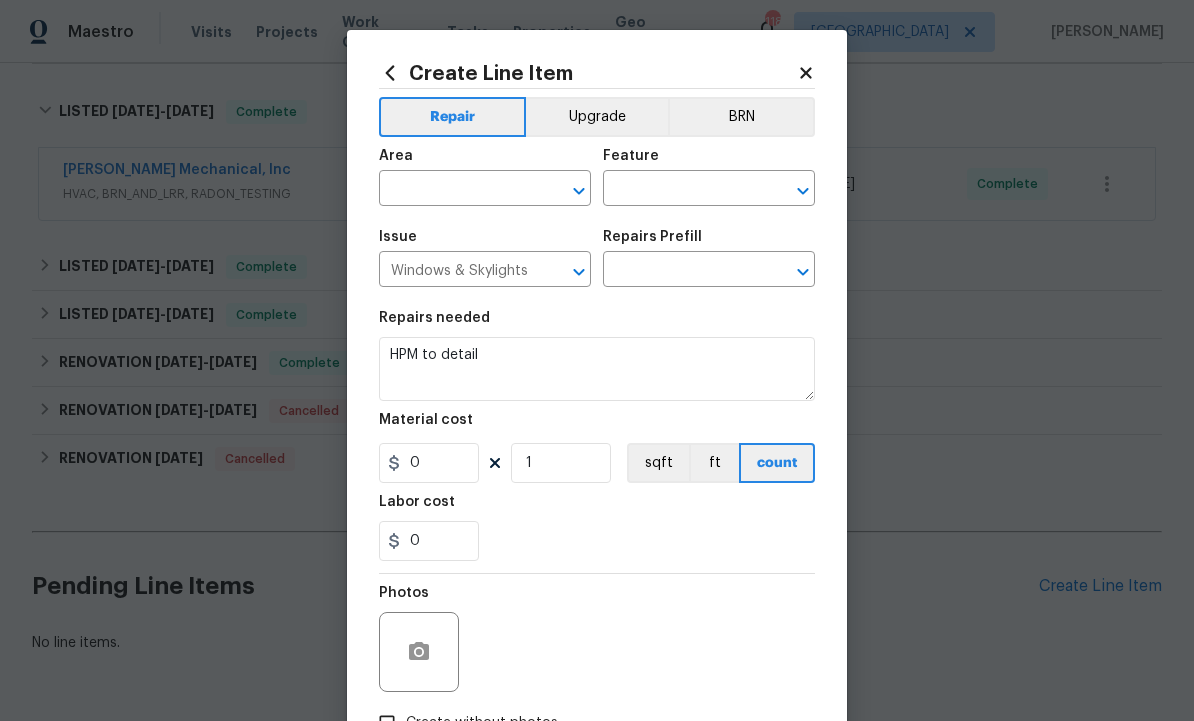 type on "Add a Task $1.00" 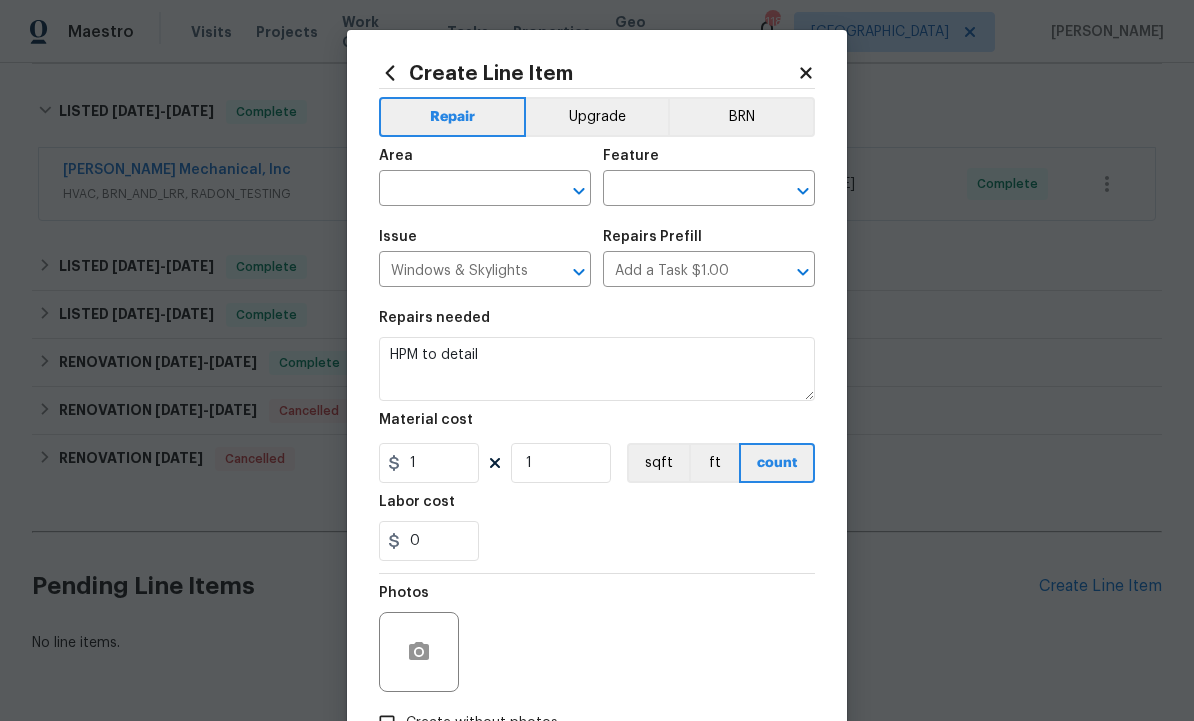 click at bounding box center [457, 190] 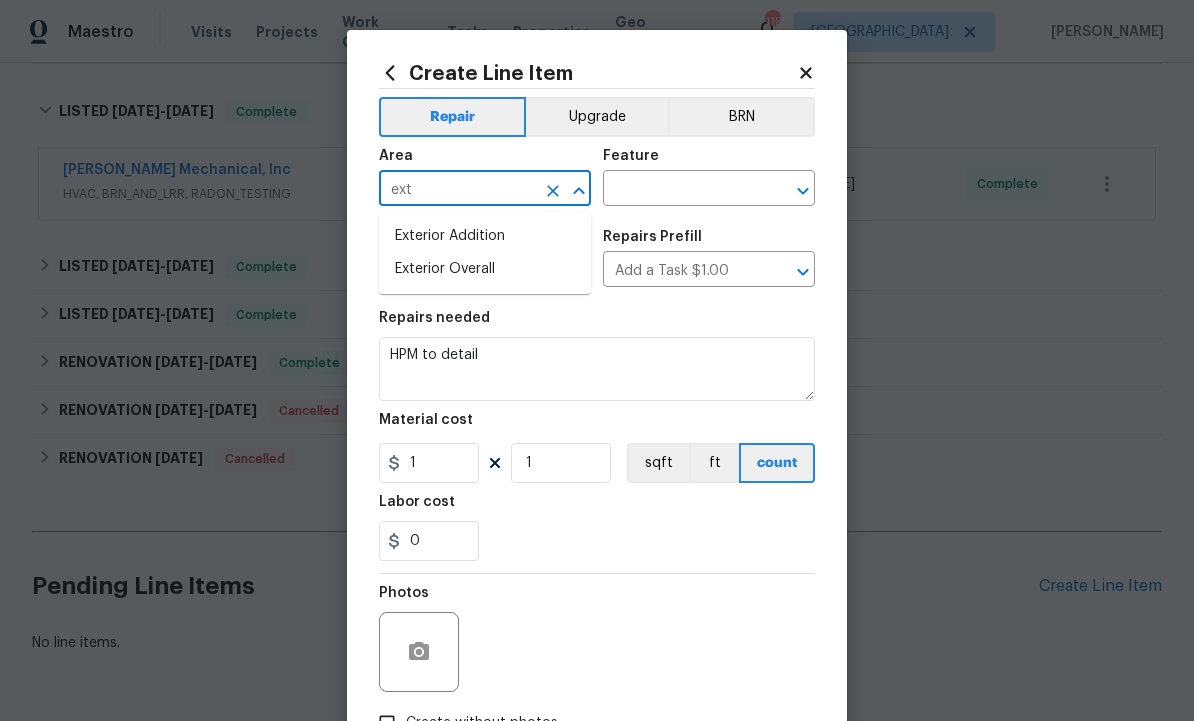 click on "Exterior Overall" at bounding box center (485, 269) 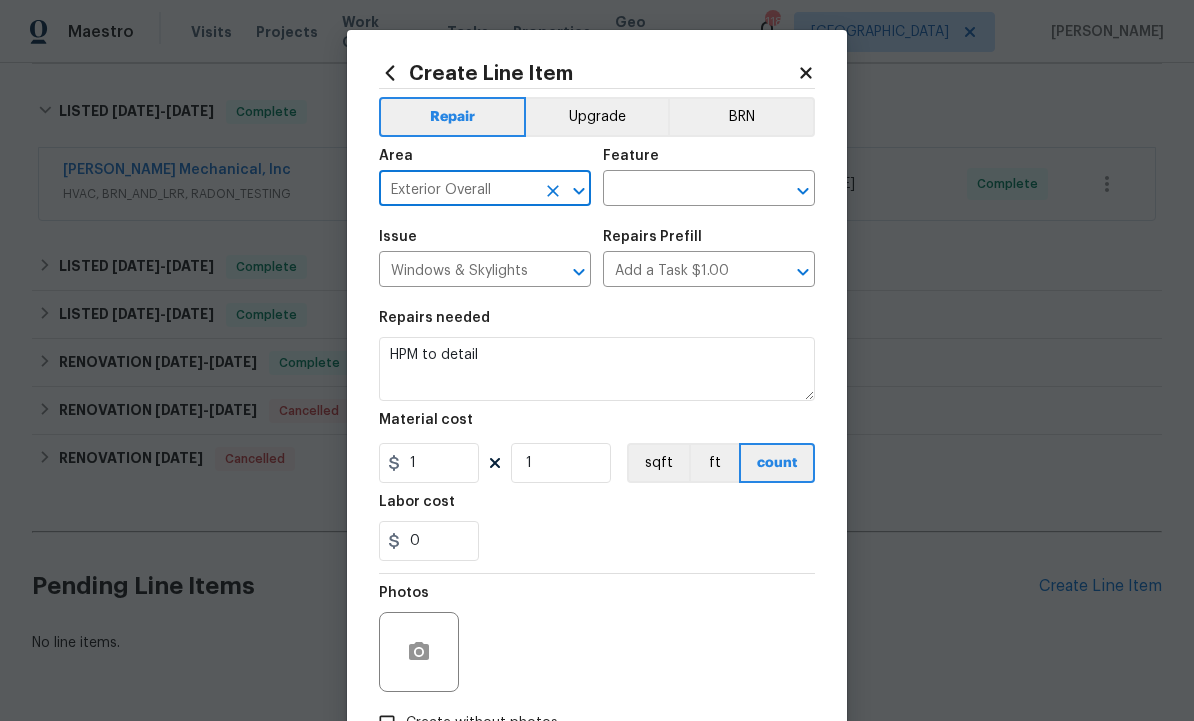 click at bounding box center [681, 190] 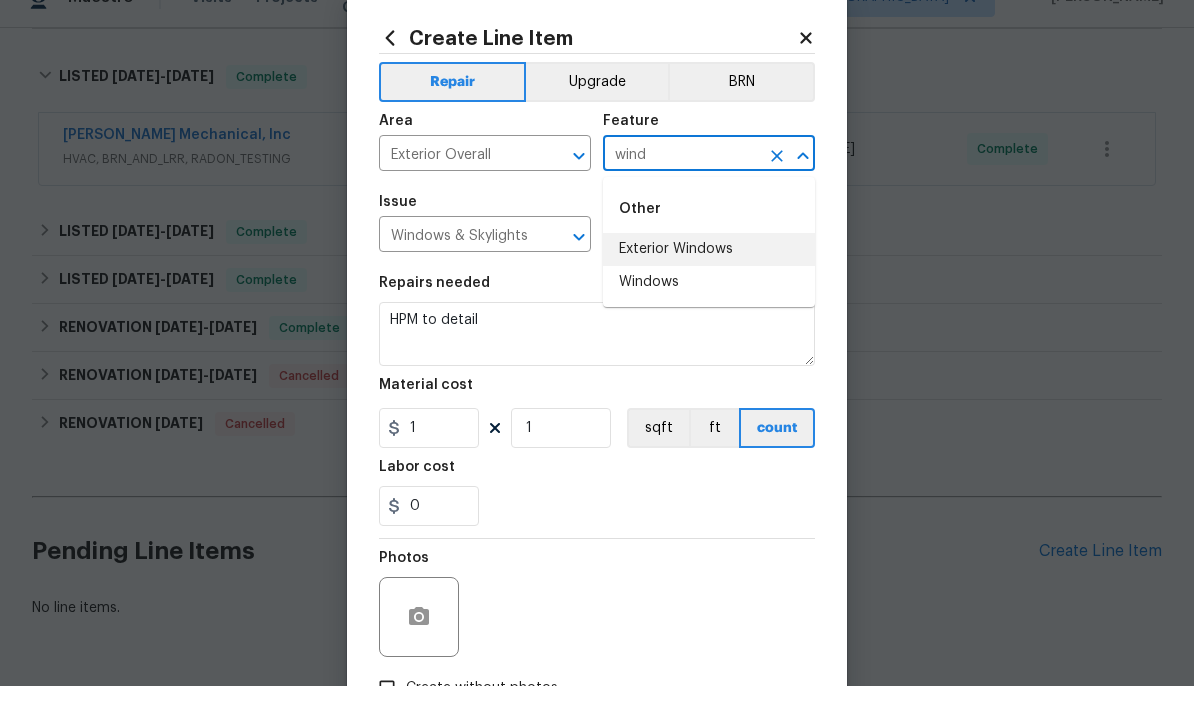 click on "Exterior Windows" at bounding box center [709, 284] 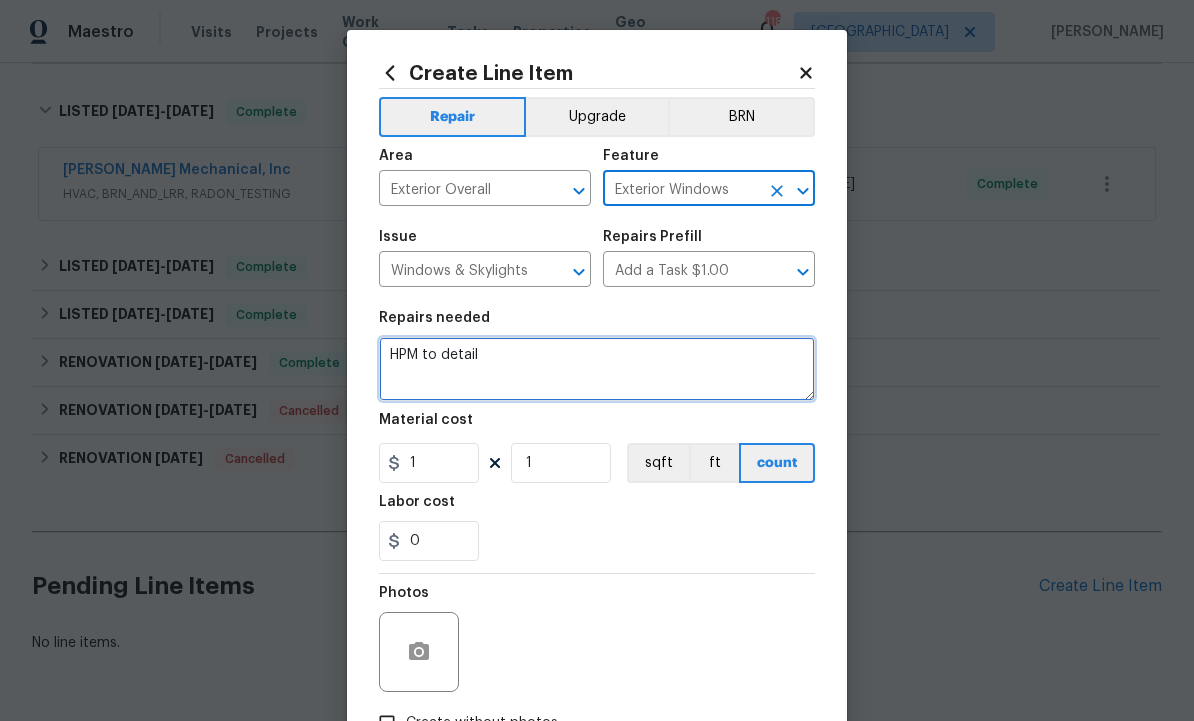 click on "HPM to detail" at bounding box center (597, 369) 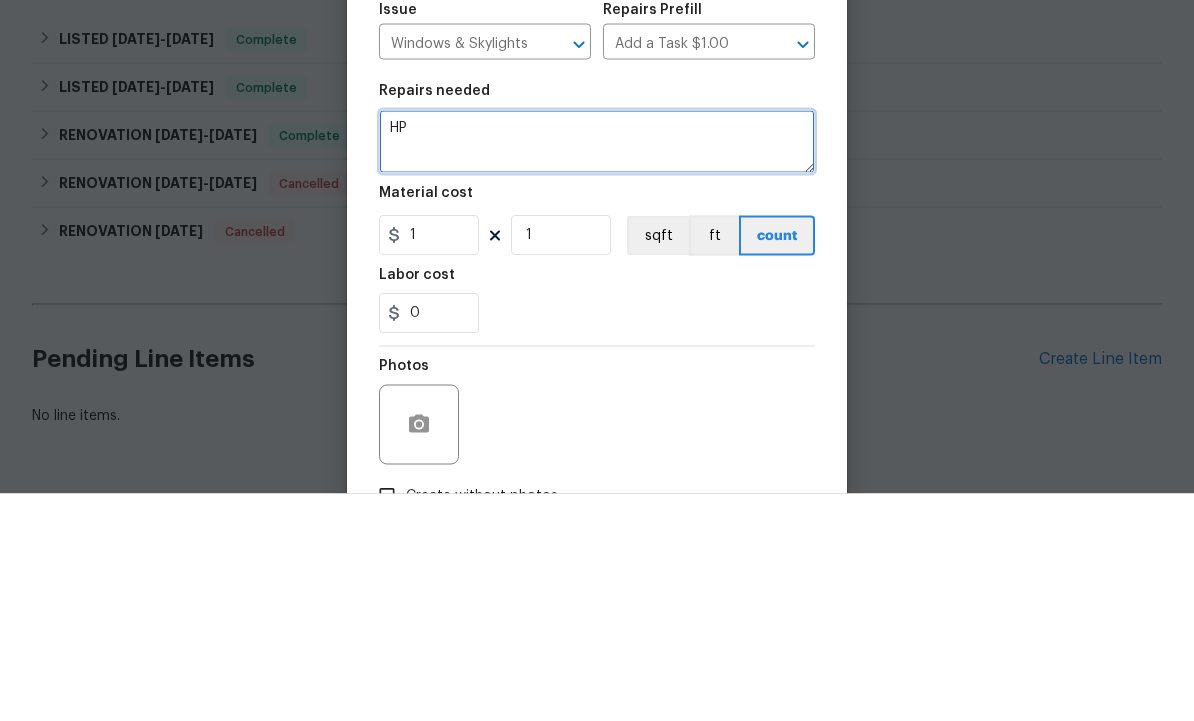 type on "H" 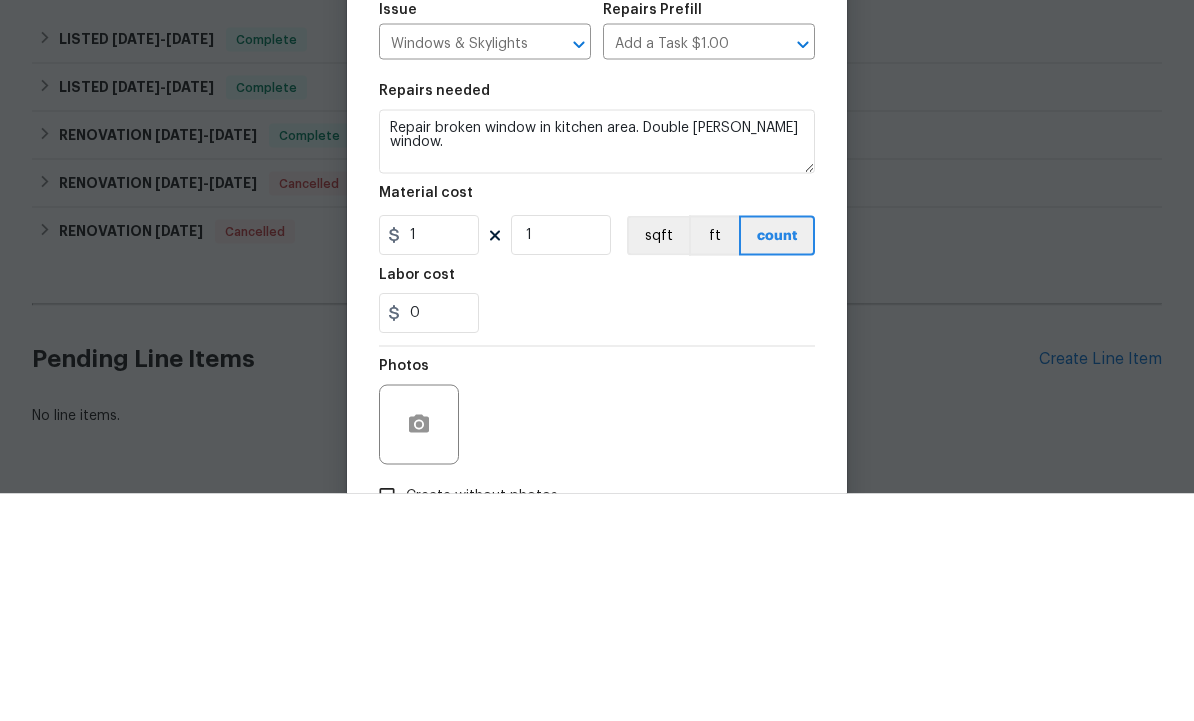 scroll, scrollTop: 67, scrollLeft: 0, axis: vertical 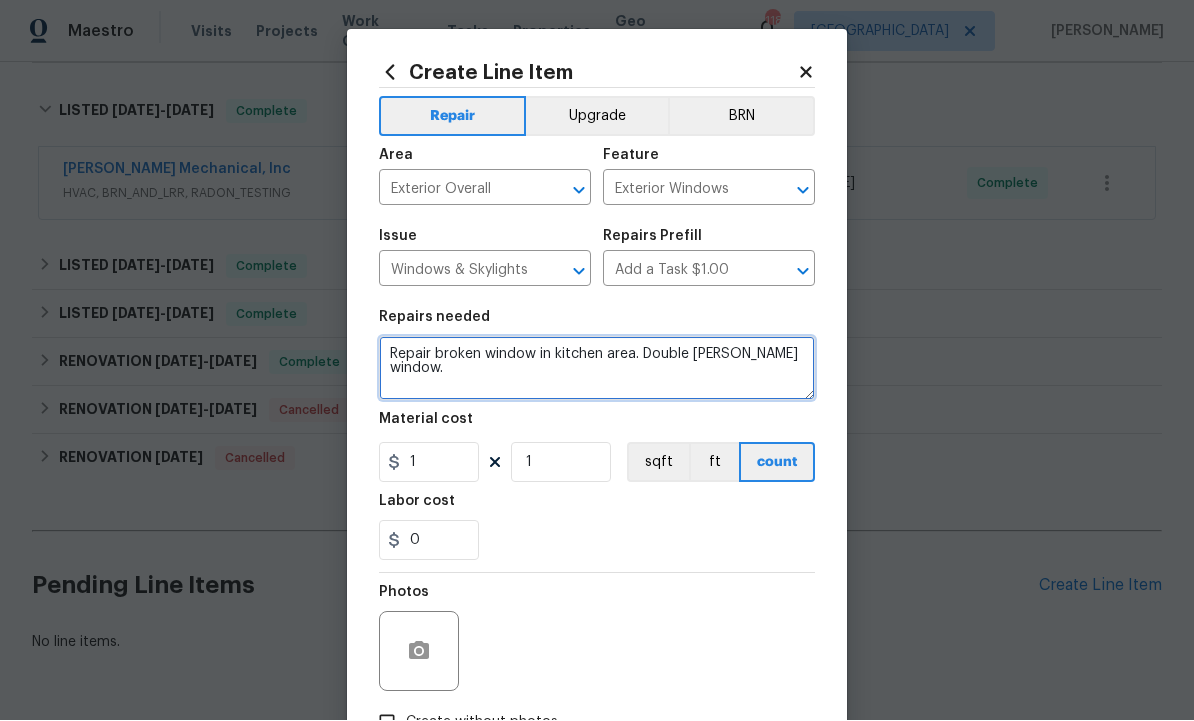 type on "Repair broken window in kitchen area. Double [PERSON_NAME] window." 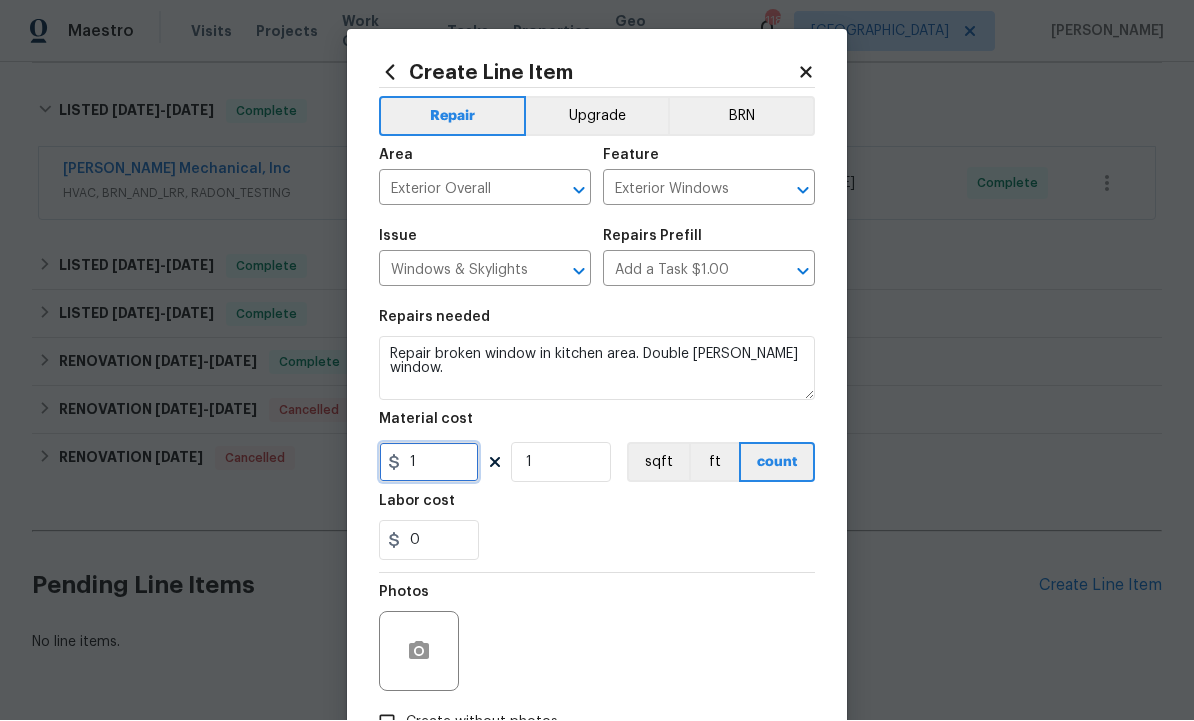 click on "1" at bounding box center (429, 463) 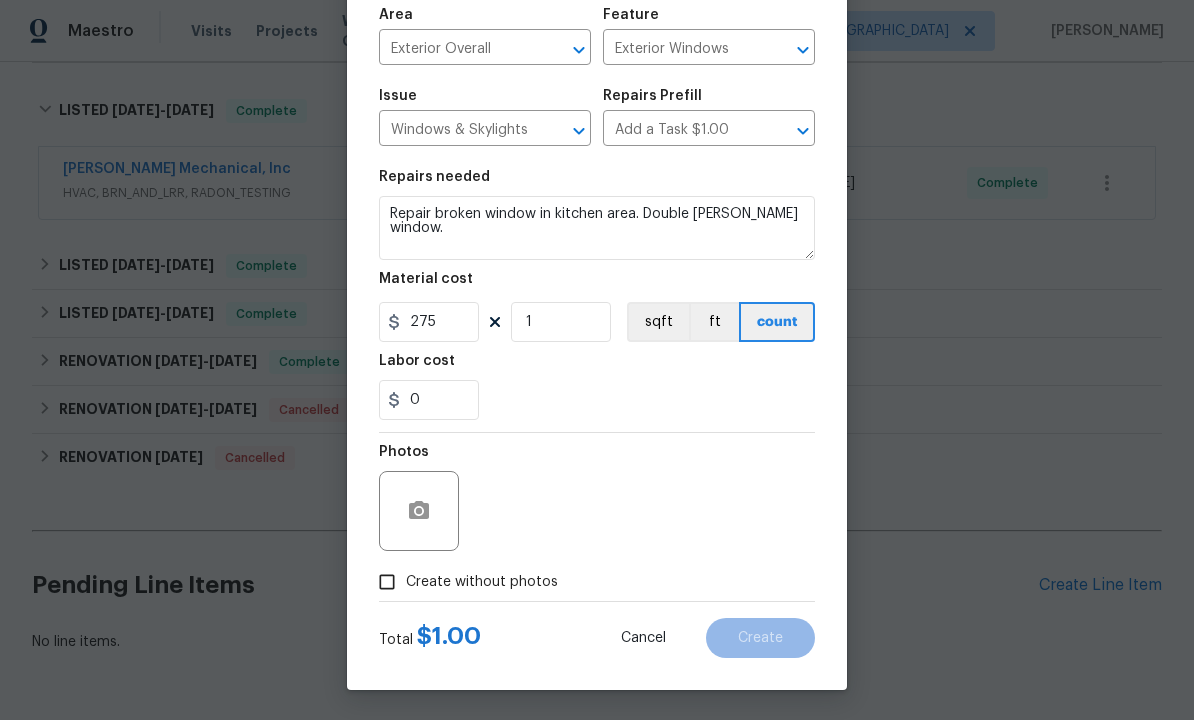 scroll, scrollTop: 144, scrollLeft: 0, axis: vertical 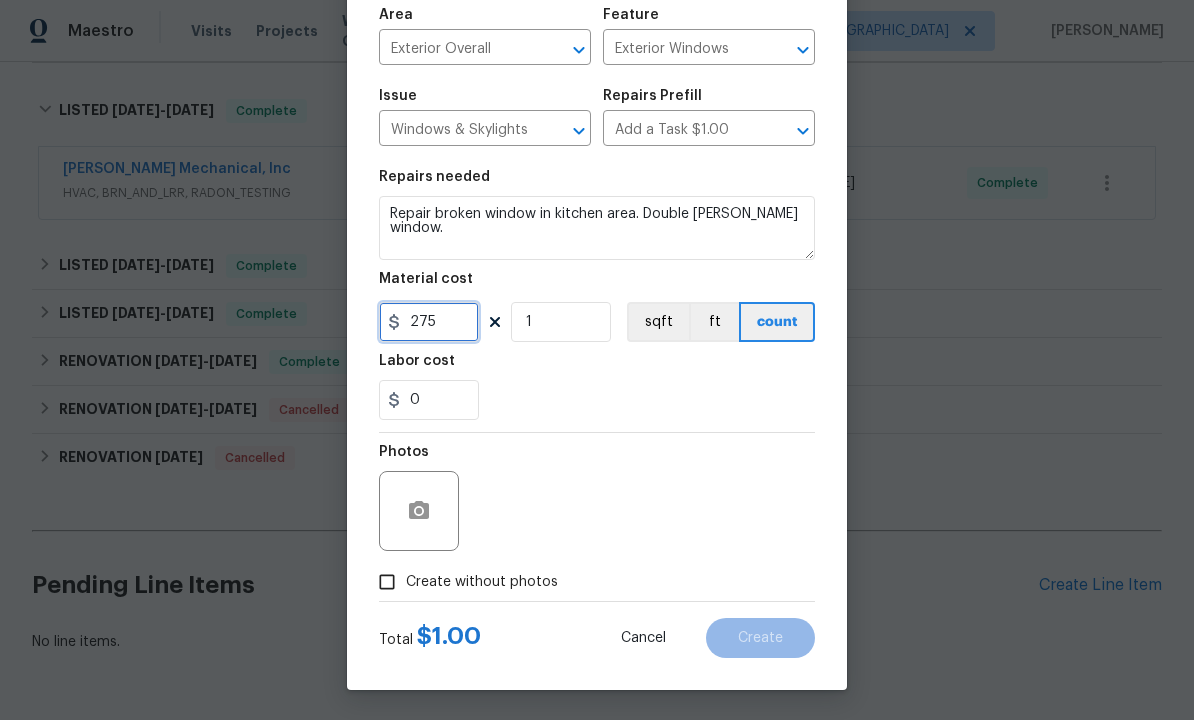 type on "275" 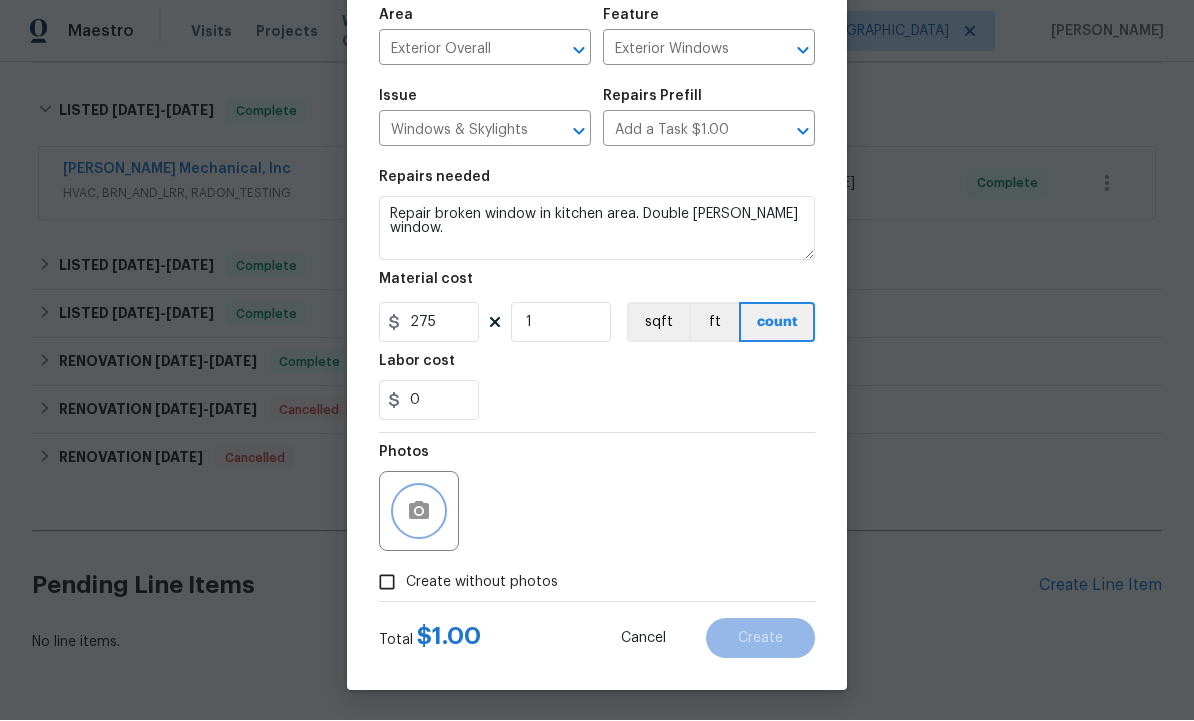 click at bounding box center (419, 512) 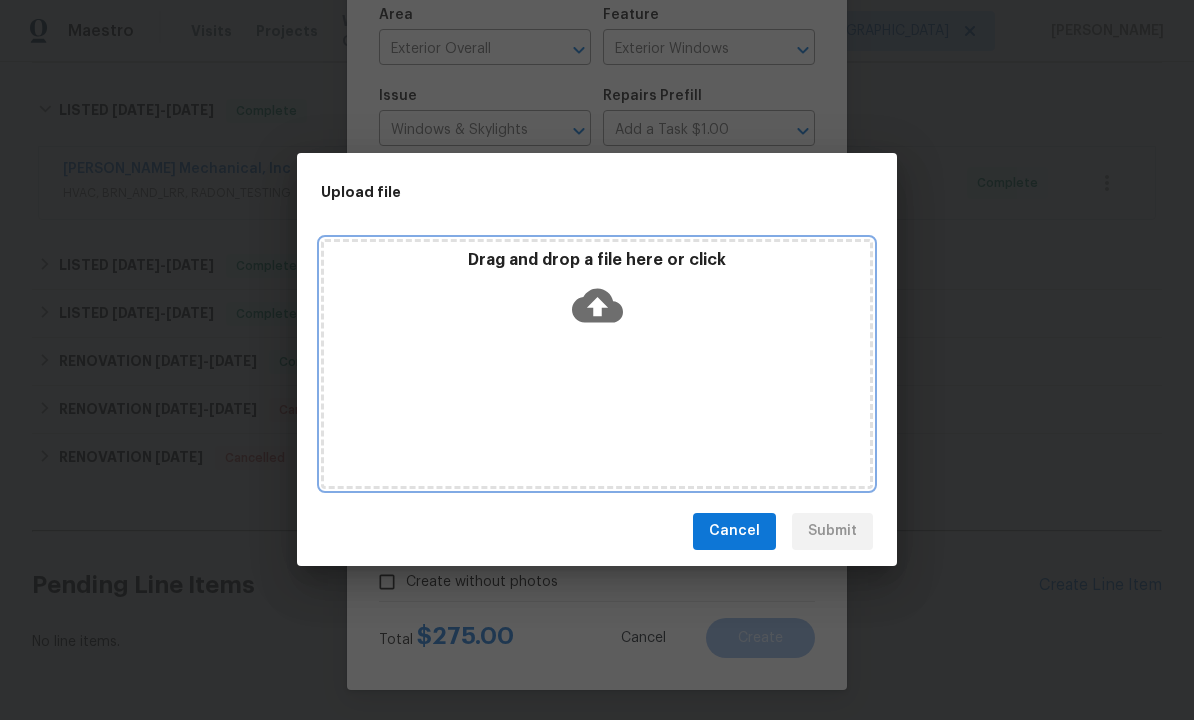 click 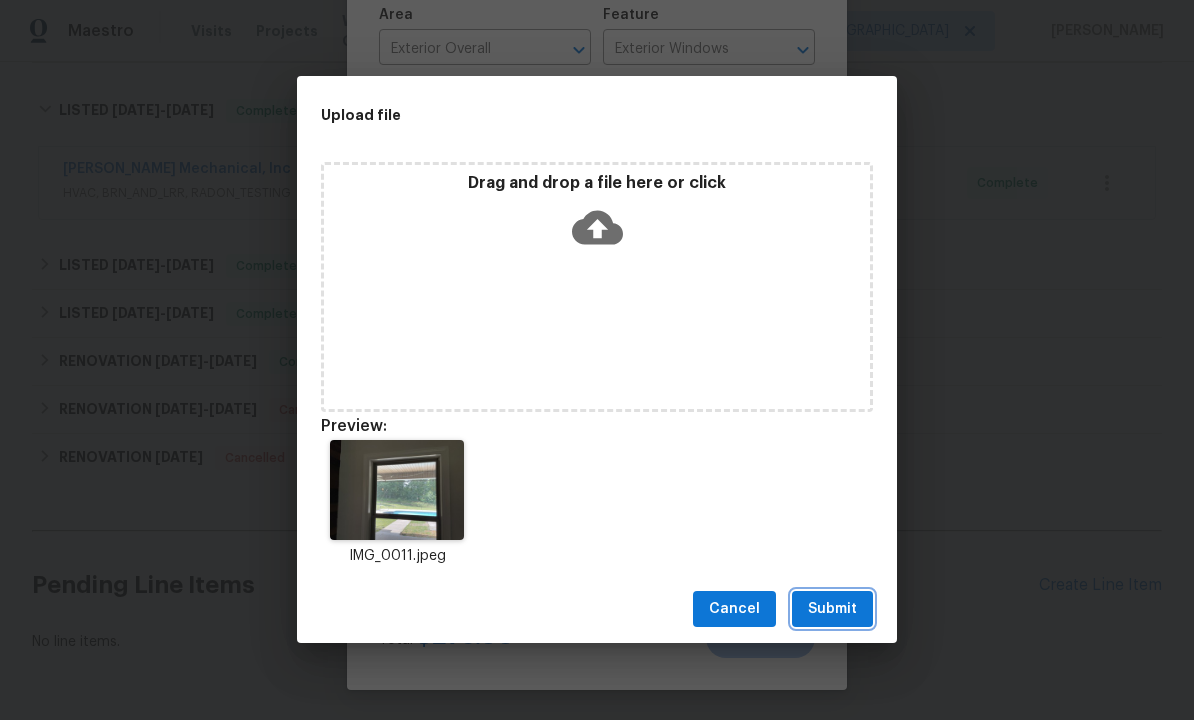 click on "Submit" at bounding box center (832, 610) 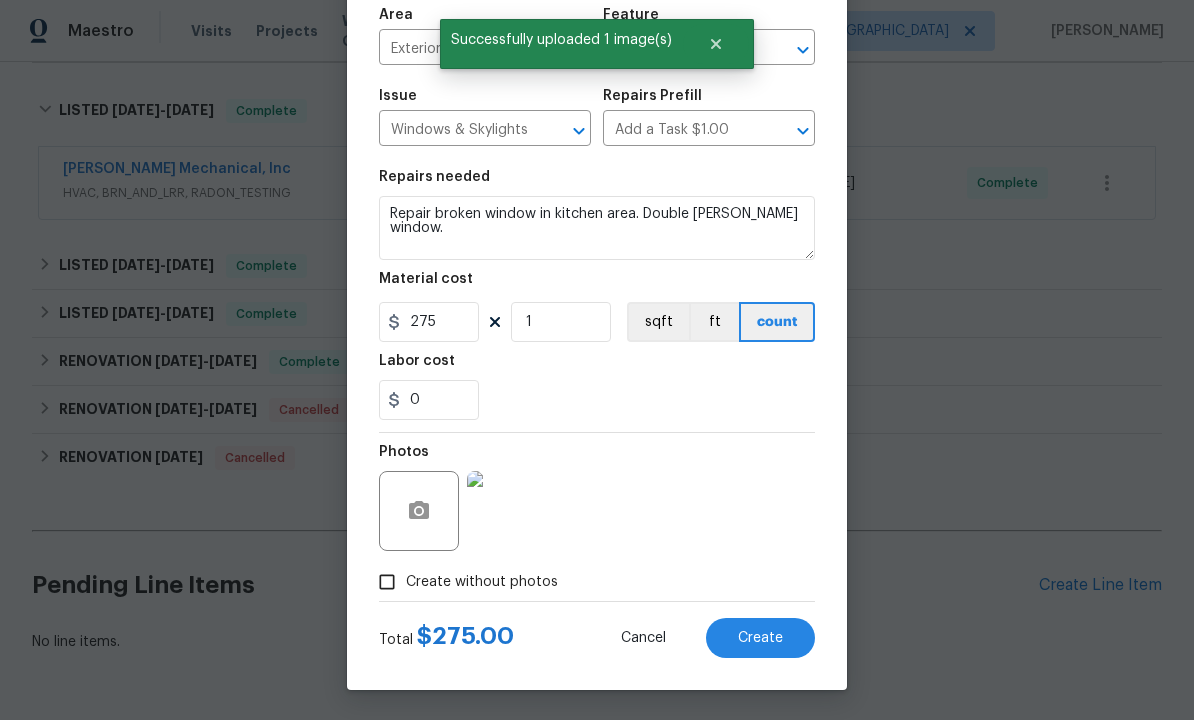 click at bounding box center [507, 512] 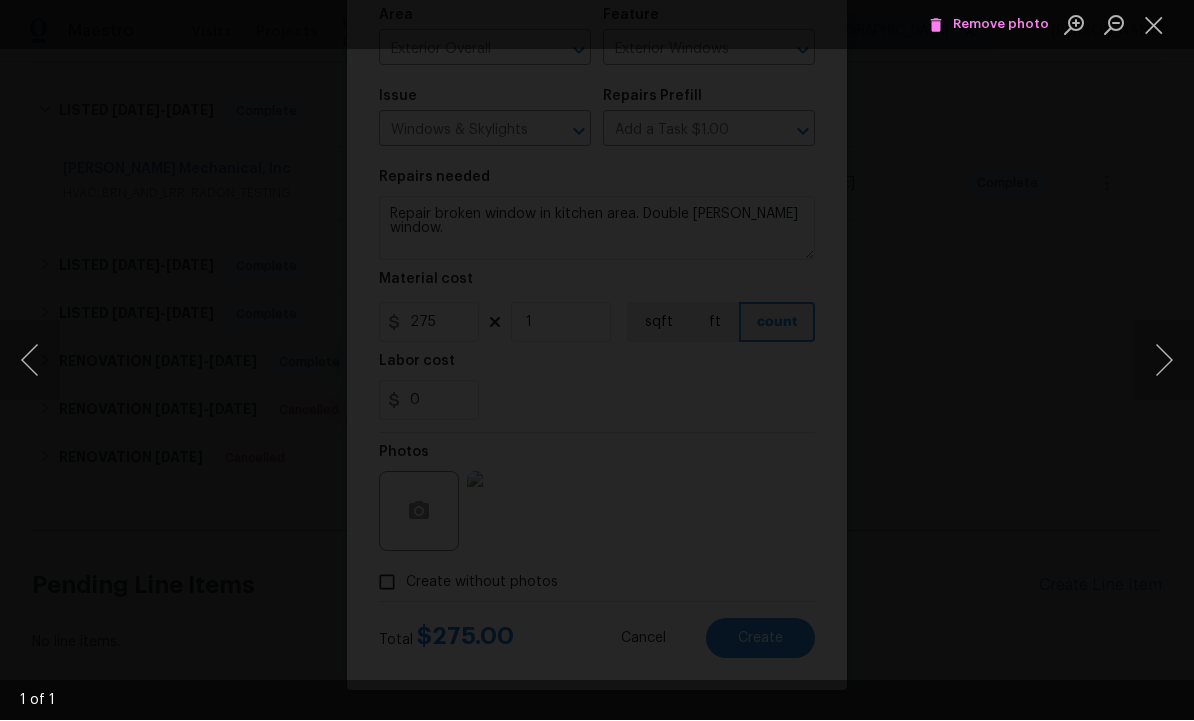 click at bounding box center (1154, 25) 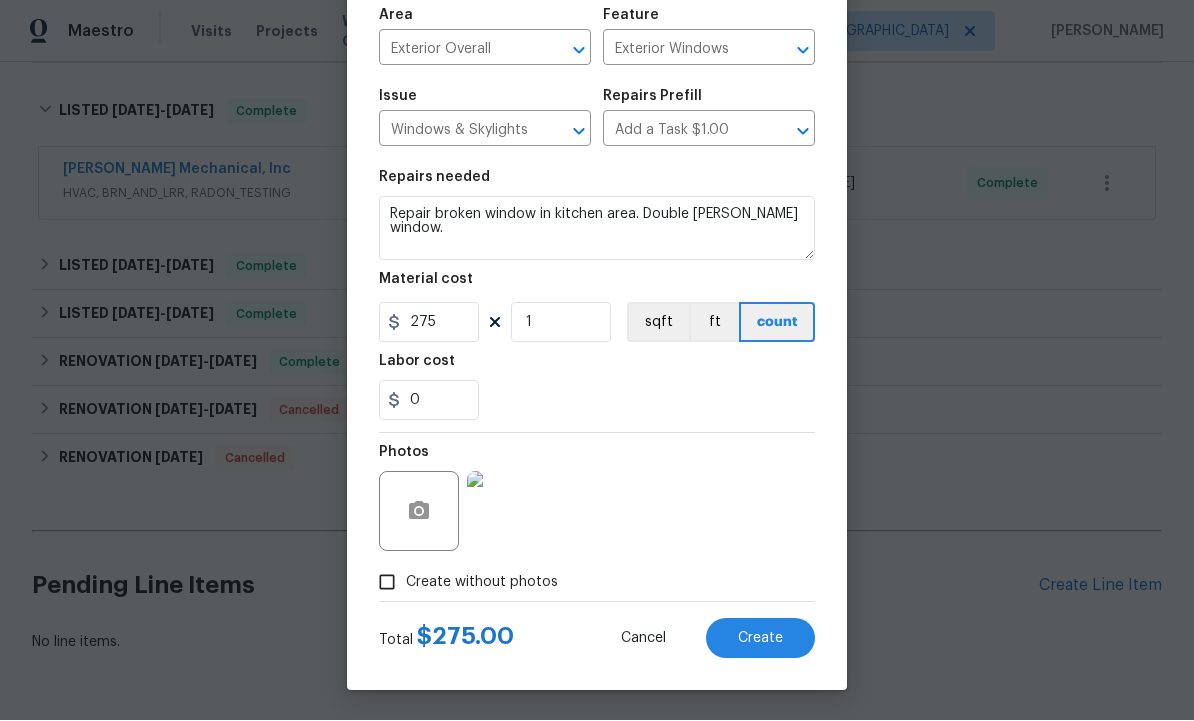 scroll, scrollTop: 144, scrollLeft: 0, axis: vertical 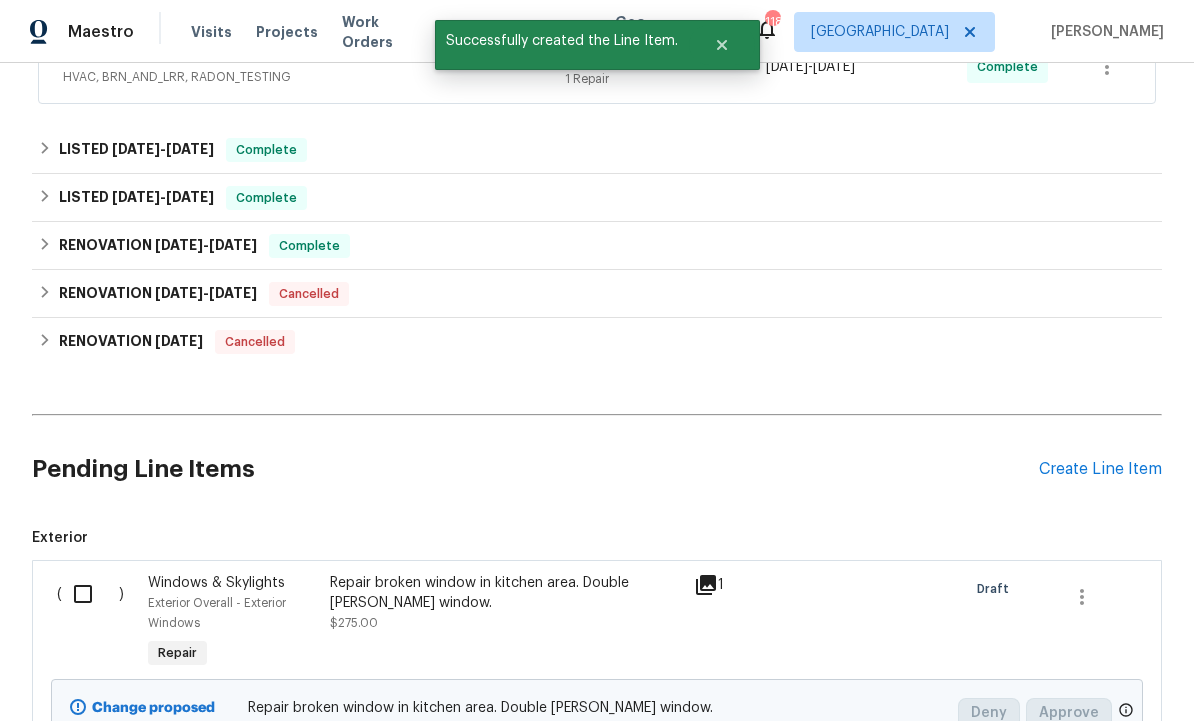 click at bounding box center [90, 594] 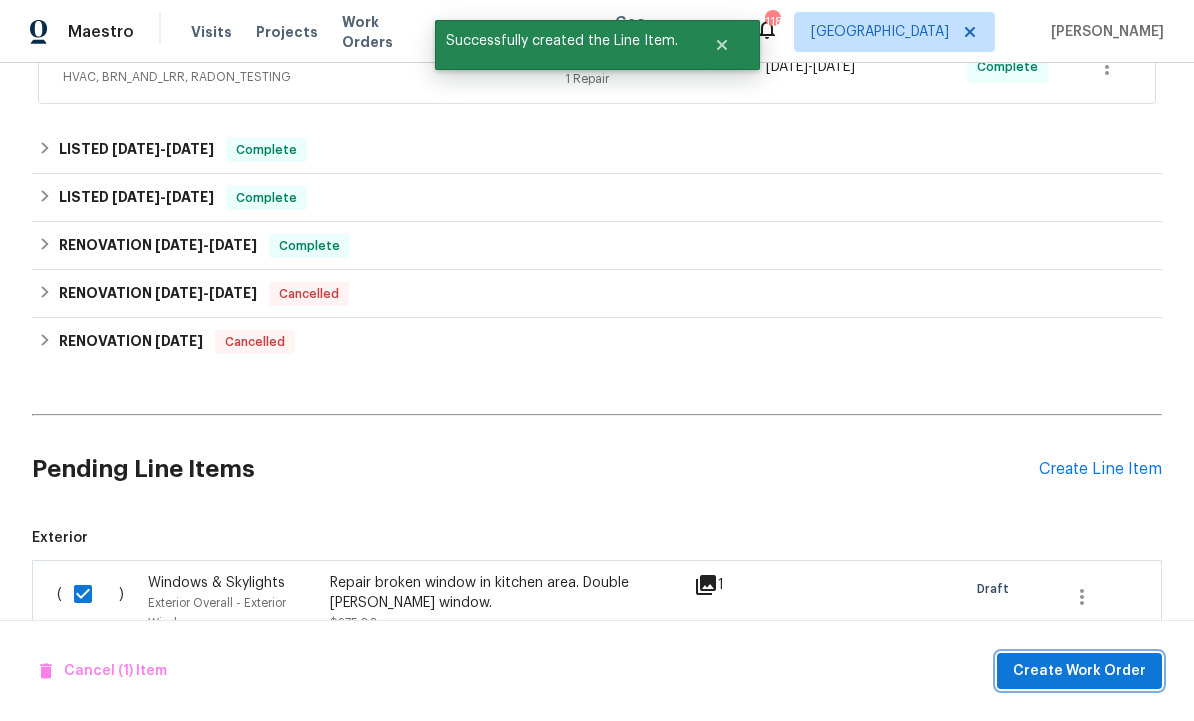 click on "Create Work Order" at bounding box center (1079, 671) 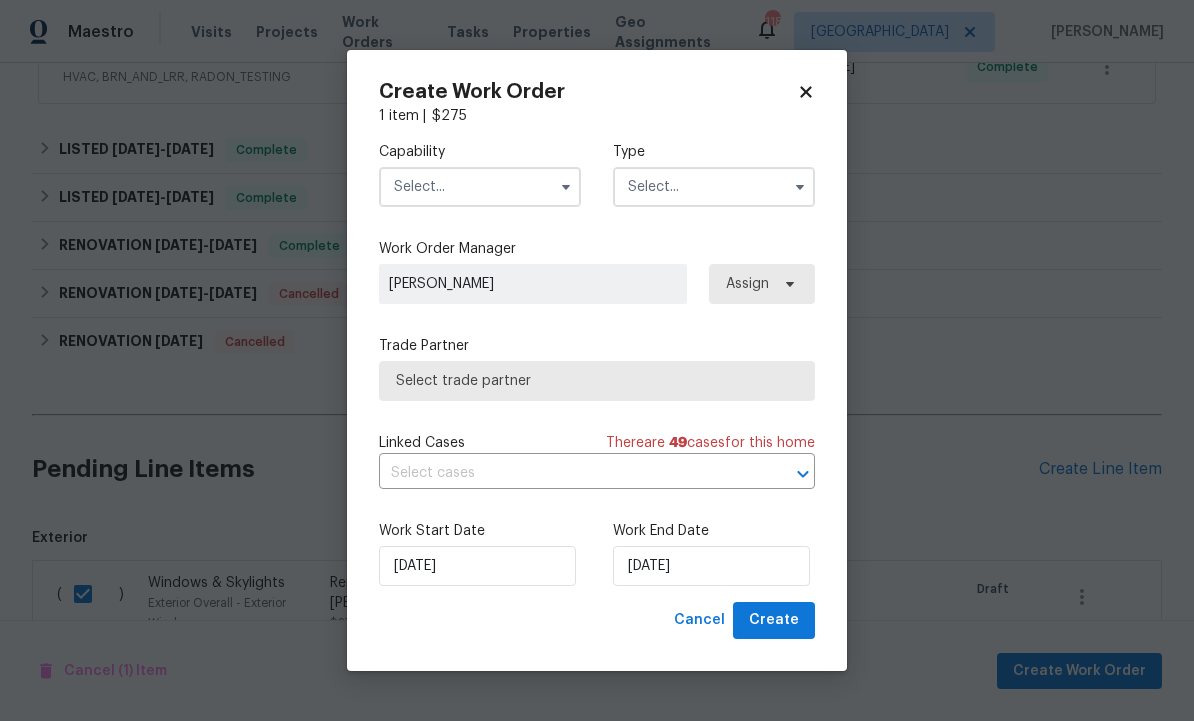 click at bounding box center (480, 187) 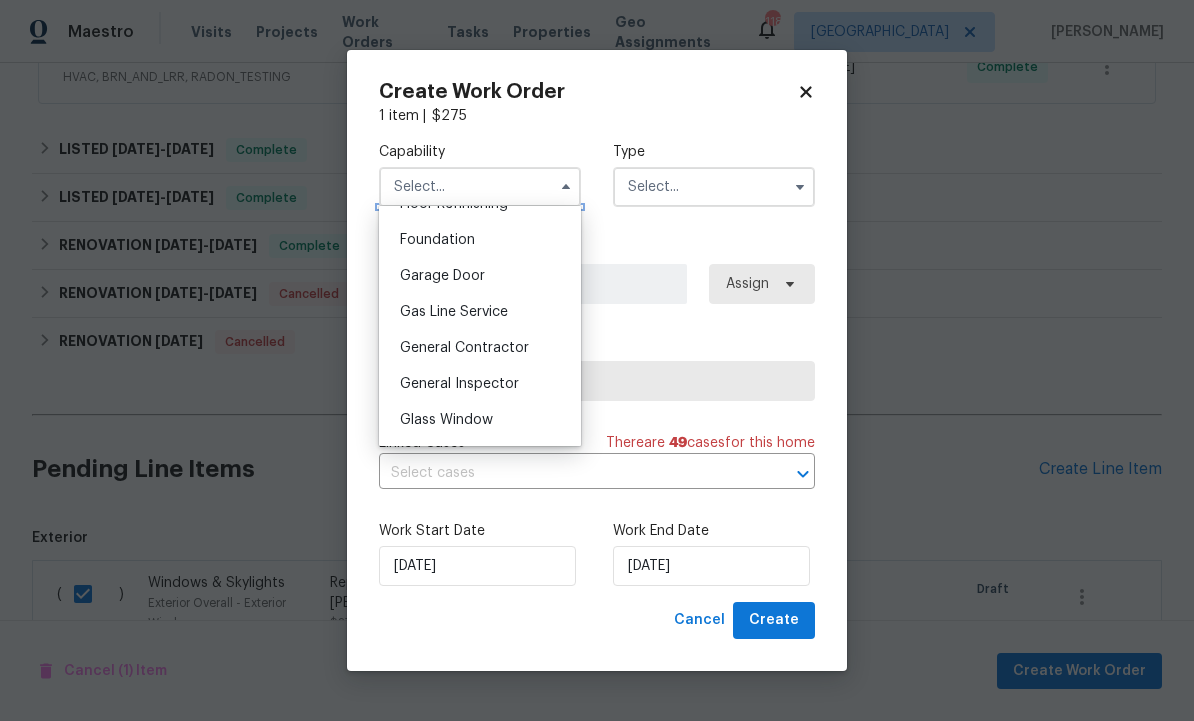 scroll, scrollTop: 838, scrollLeft: 0, axis: vertical 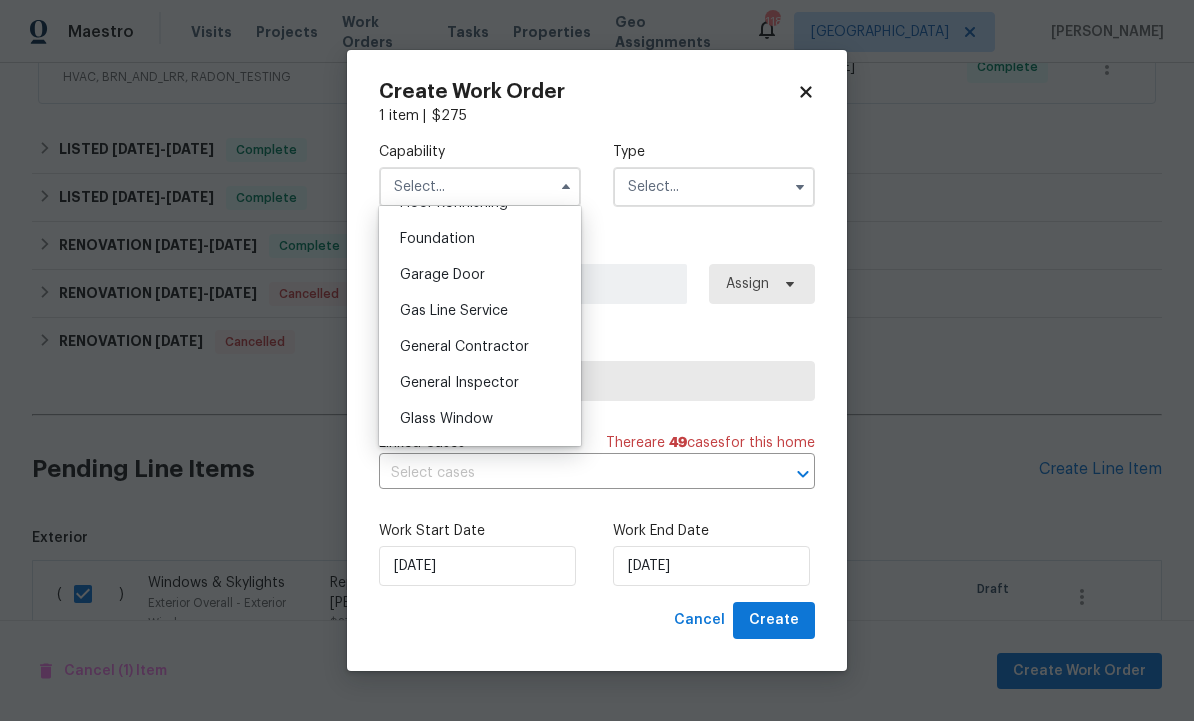 click on "General Contractor" at bounding box center (480, 347) 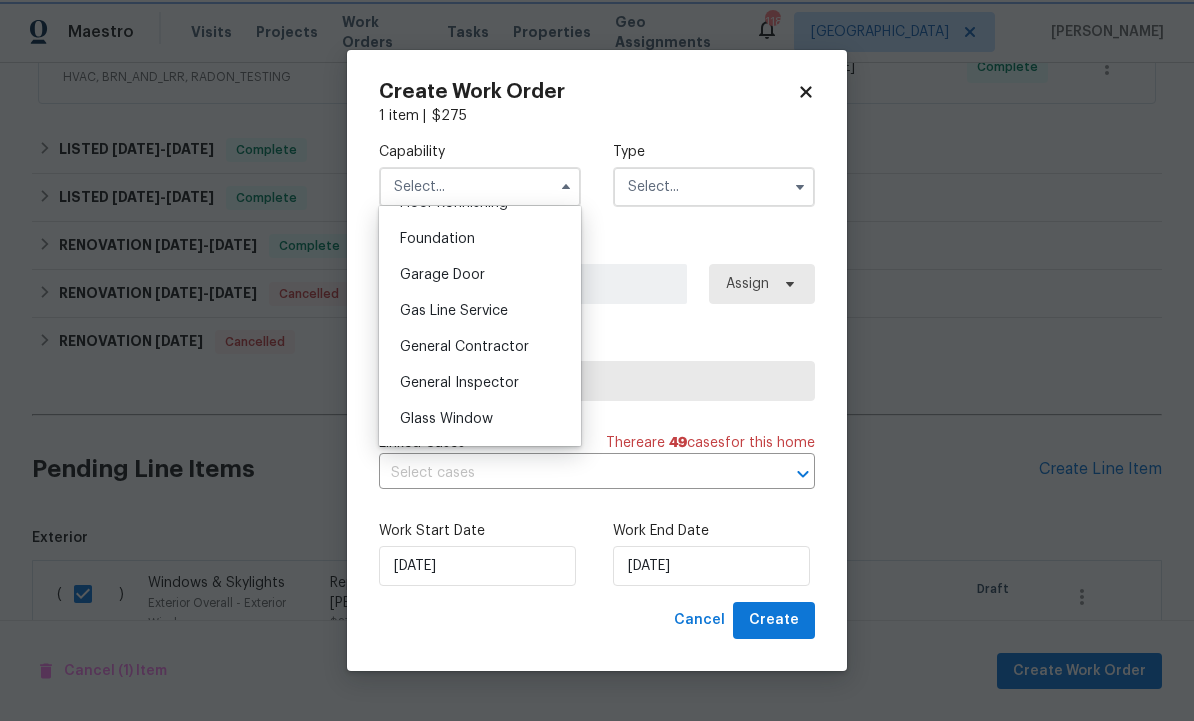 type on "General Contractor" 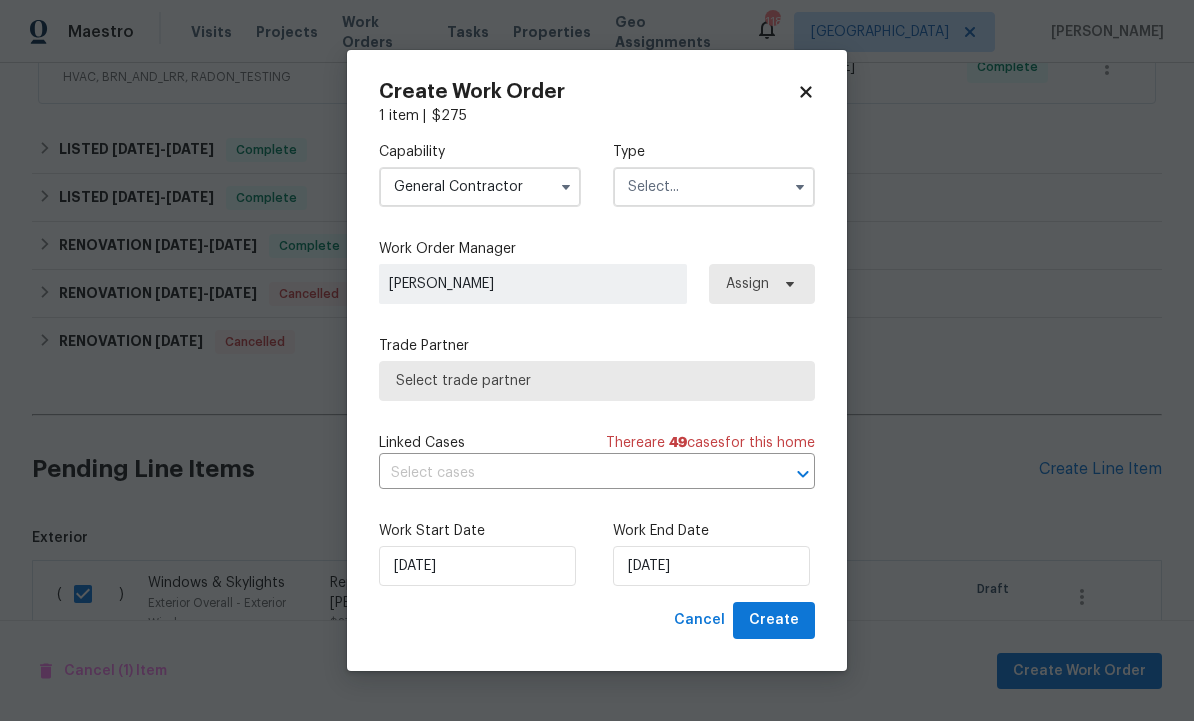 click at bounding box center [714, 187] 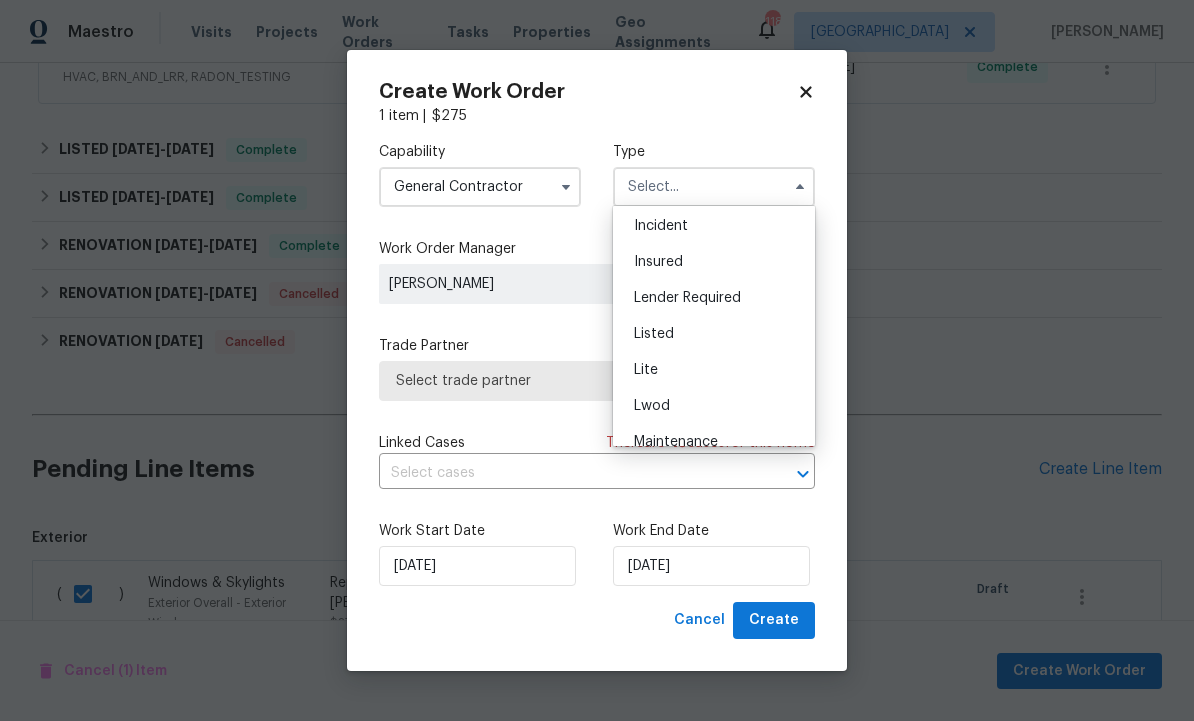 scroll, scrollTop: 119, scrollLeft: 0, axis: vertical 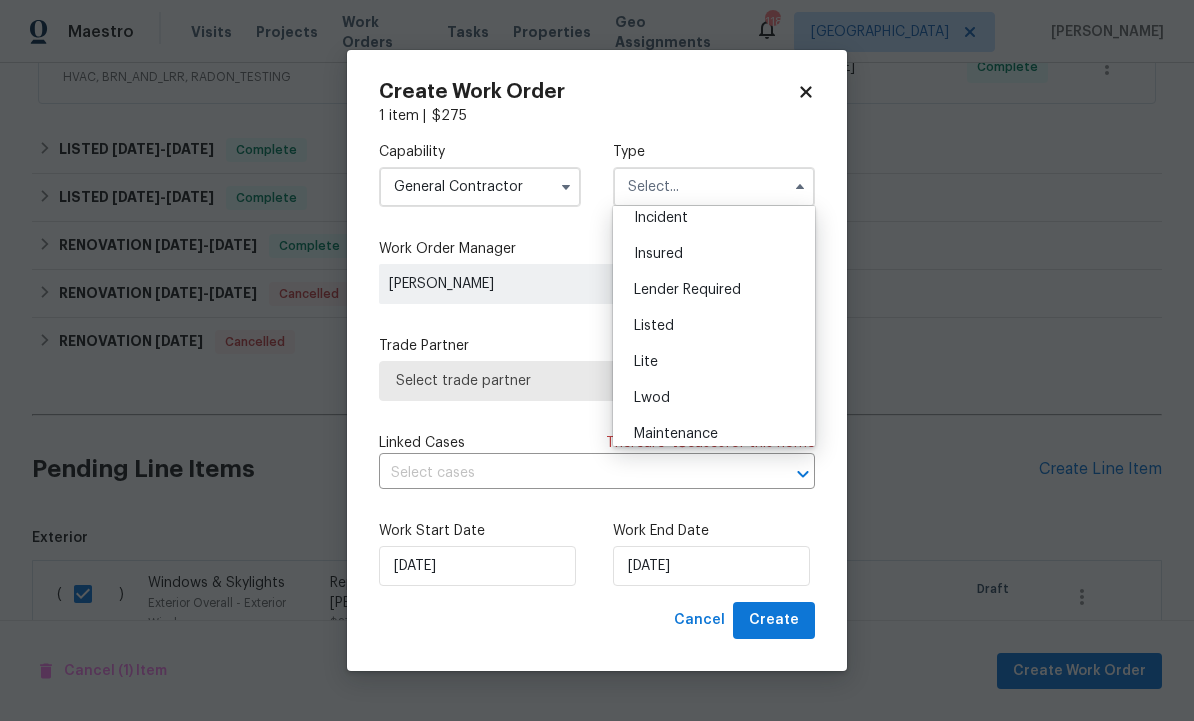 click on "Listed" at bounding box center [714, 326] 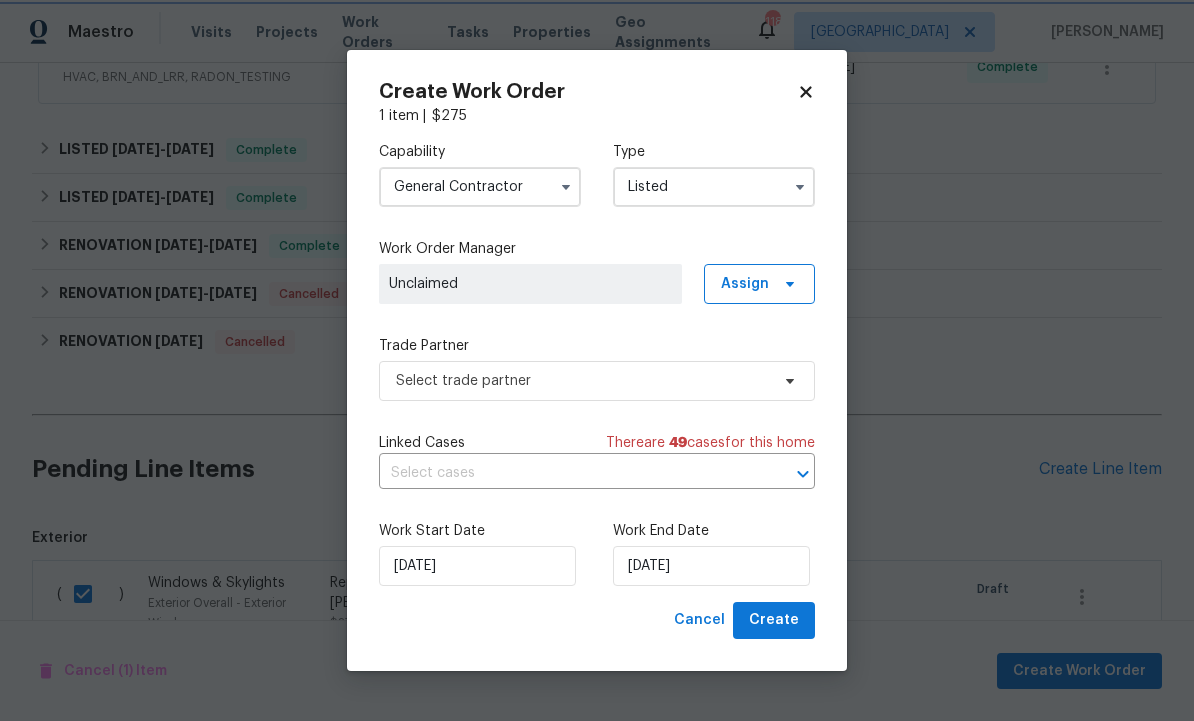 scroll, scrollTop: 0, scrollLeft: 0, axis: both 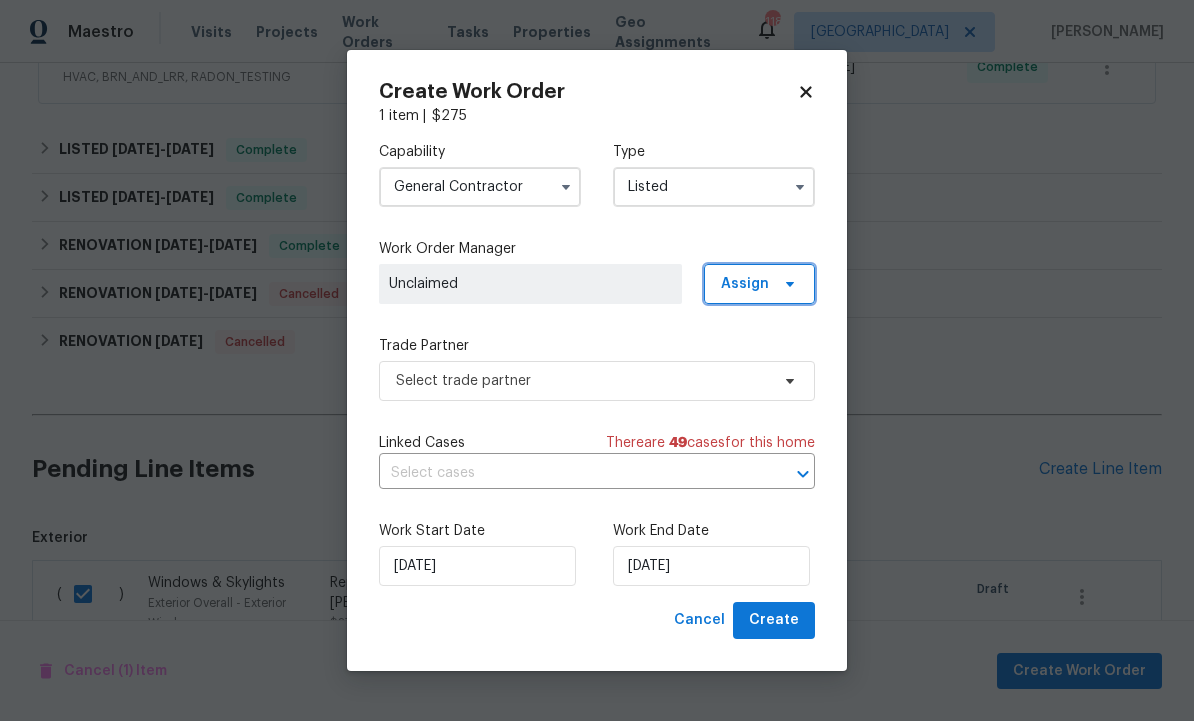 click on "Assign" at bounding box center [759, 284] 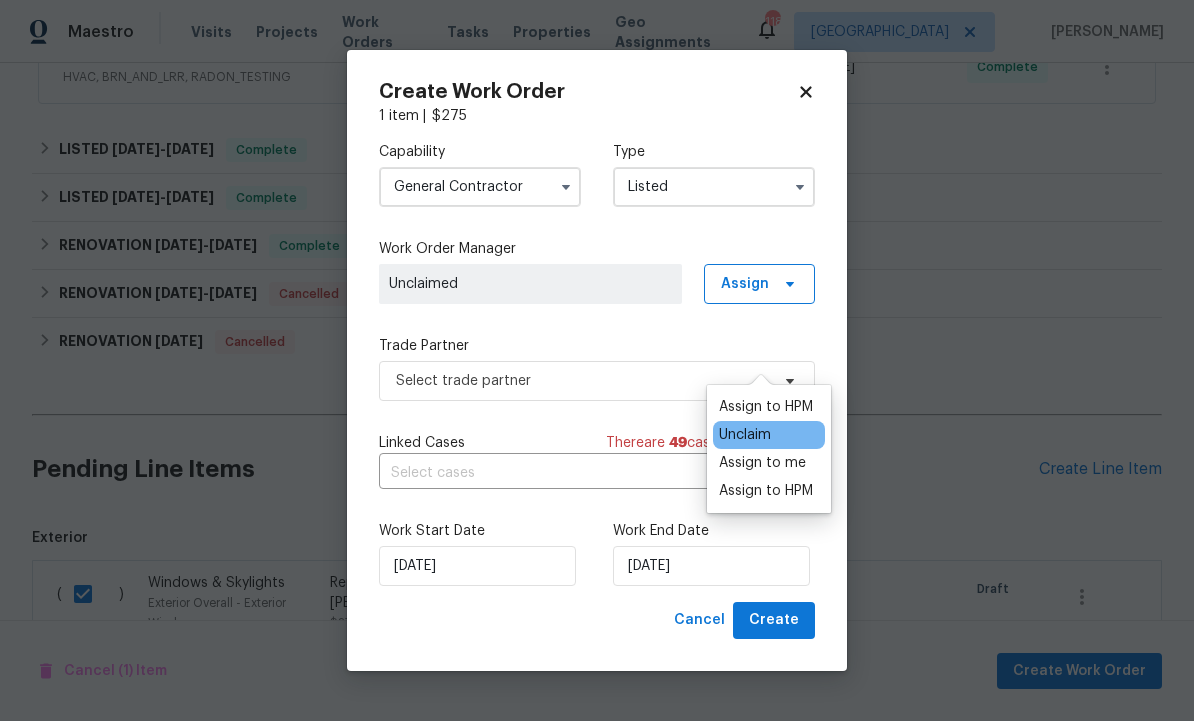 click on "Assign to HPM" at bounding box center (766, 407) 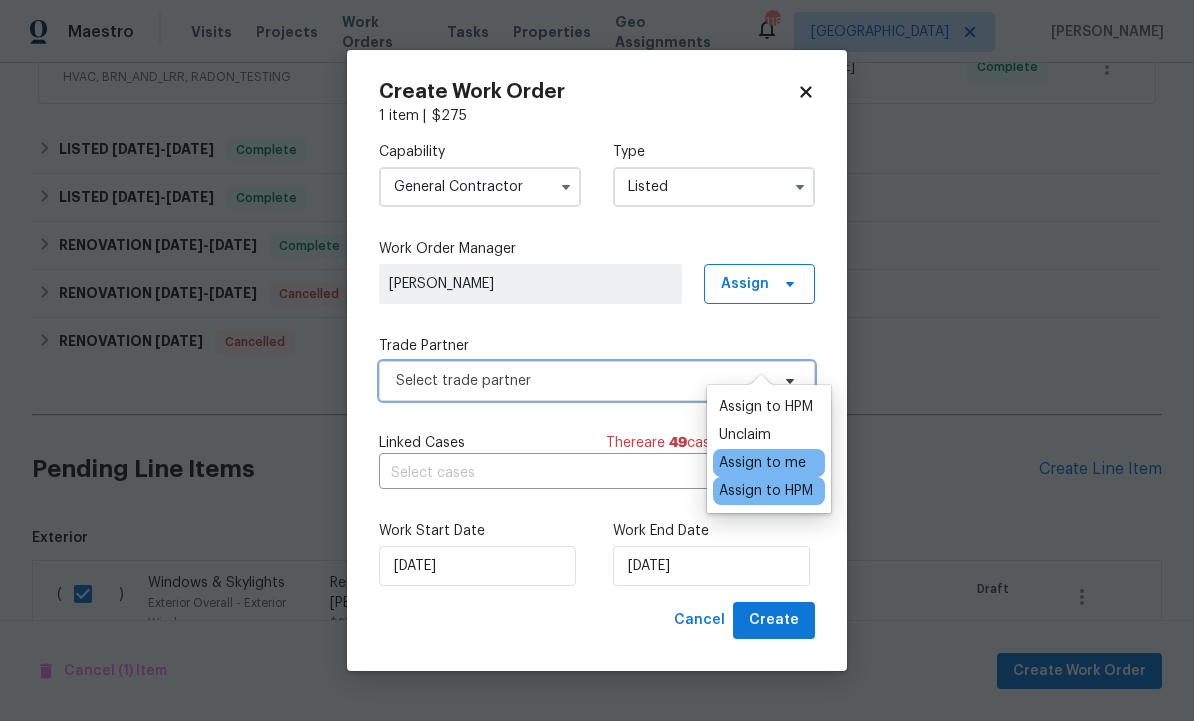 click on "Select trade partner" at bounding box center (582, 381) 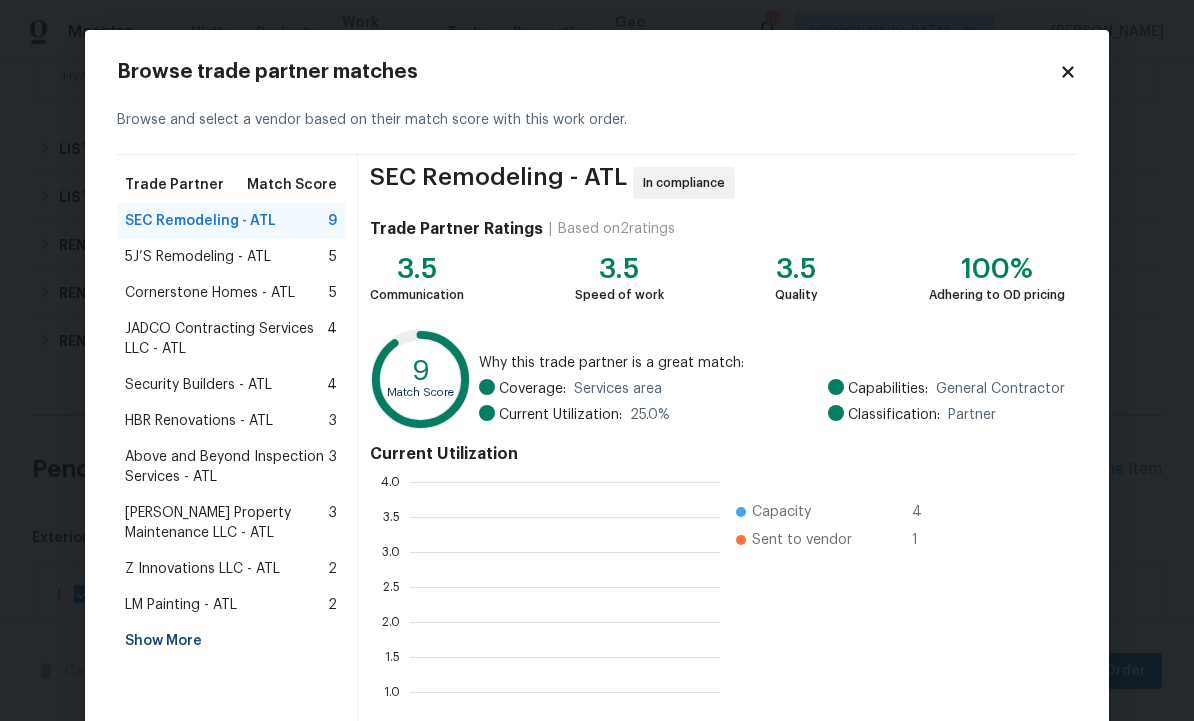 scroll, scrollTop: 2, scrollLeft: 2, axis: both 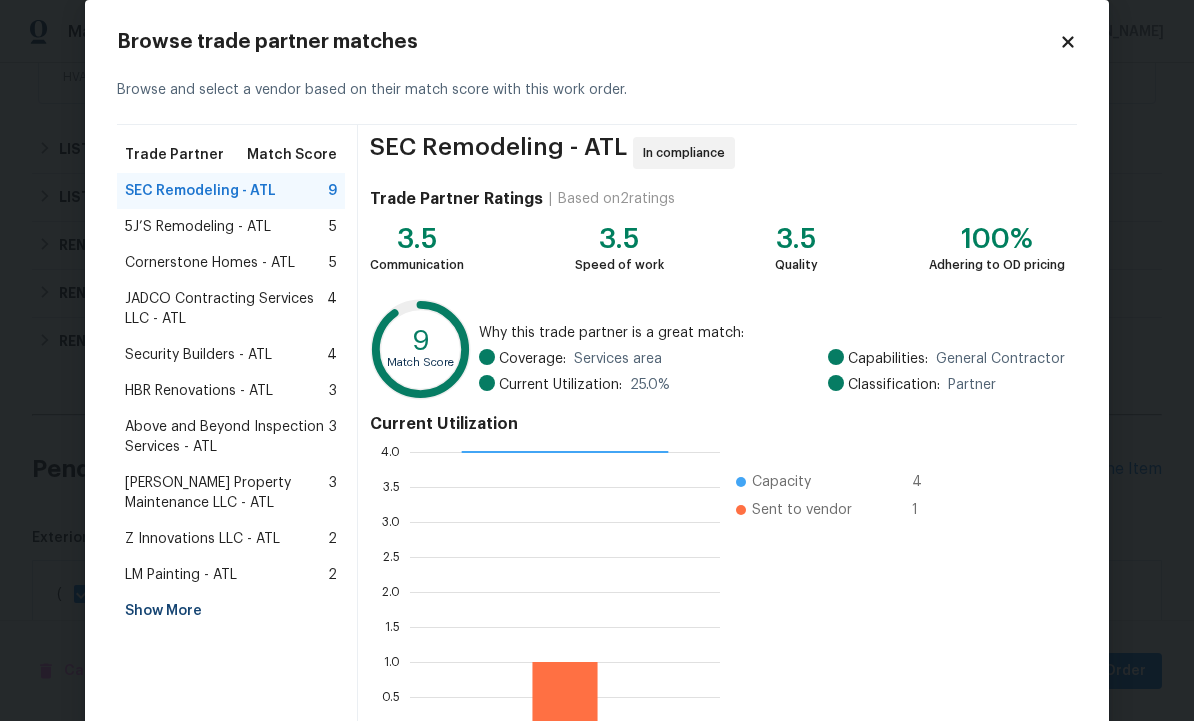 click on "[PERSON_NAME] Property Maintenance LLC - ATL" at bounding box center [227, 493] 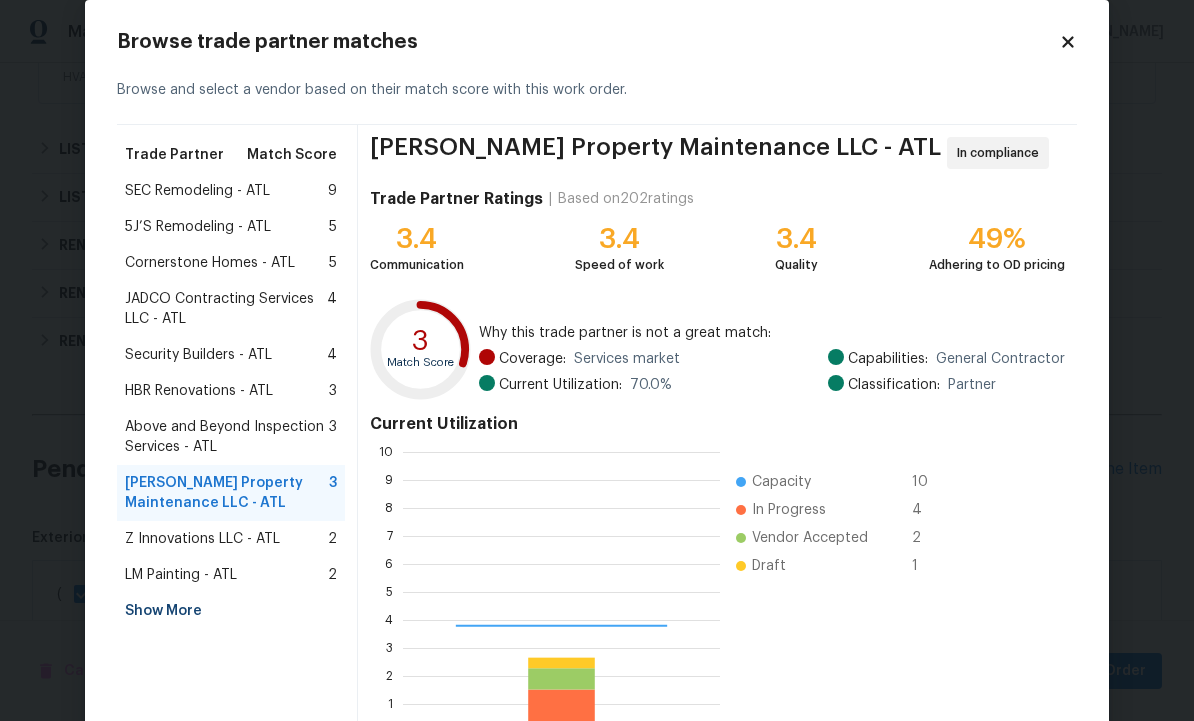 scroll, scrollTop: 2, scrollLeft: 2, axis: both 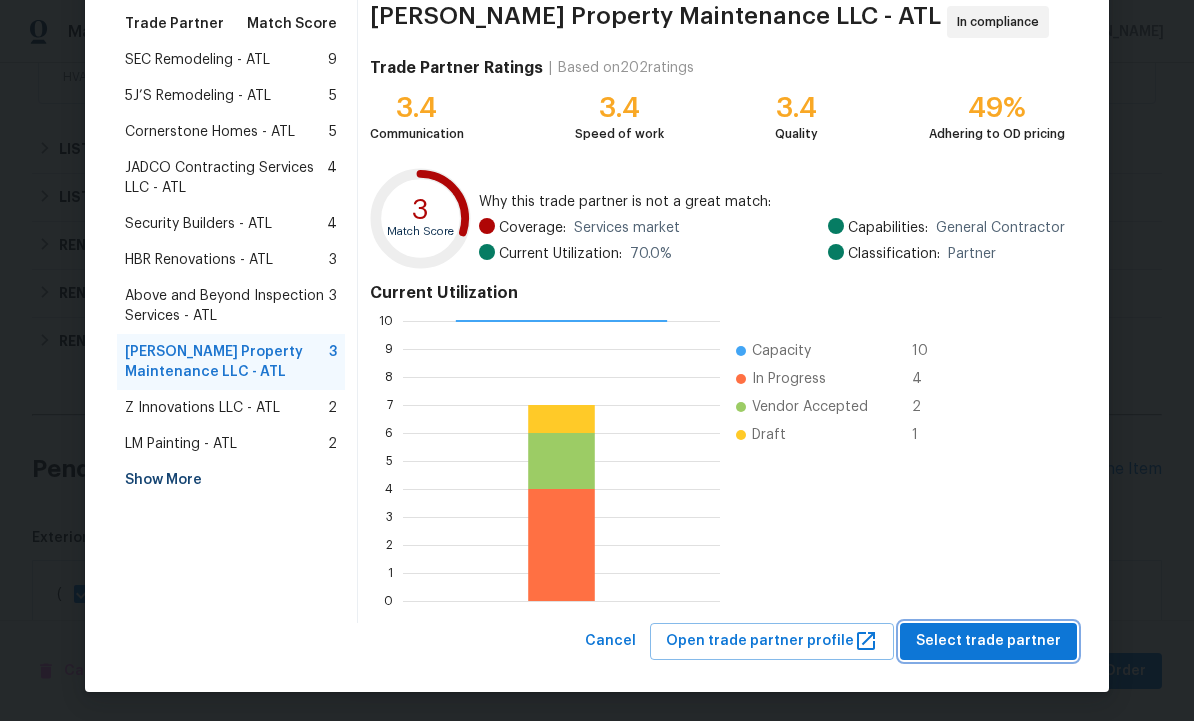 click on "Select trade partner" at bounding box center [988, 641] 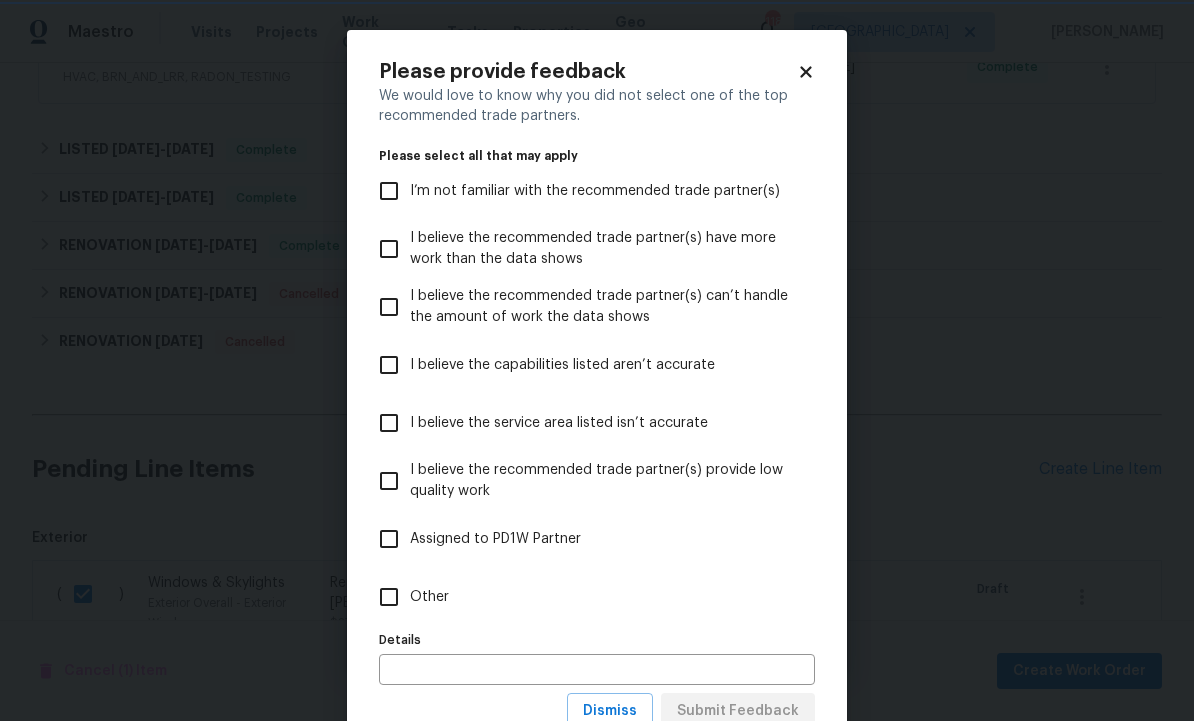scroll, scrollTop: 0, scrollLeft: 0, axis: both 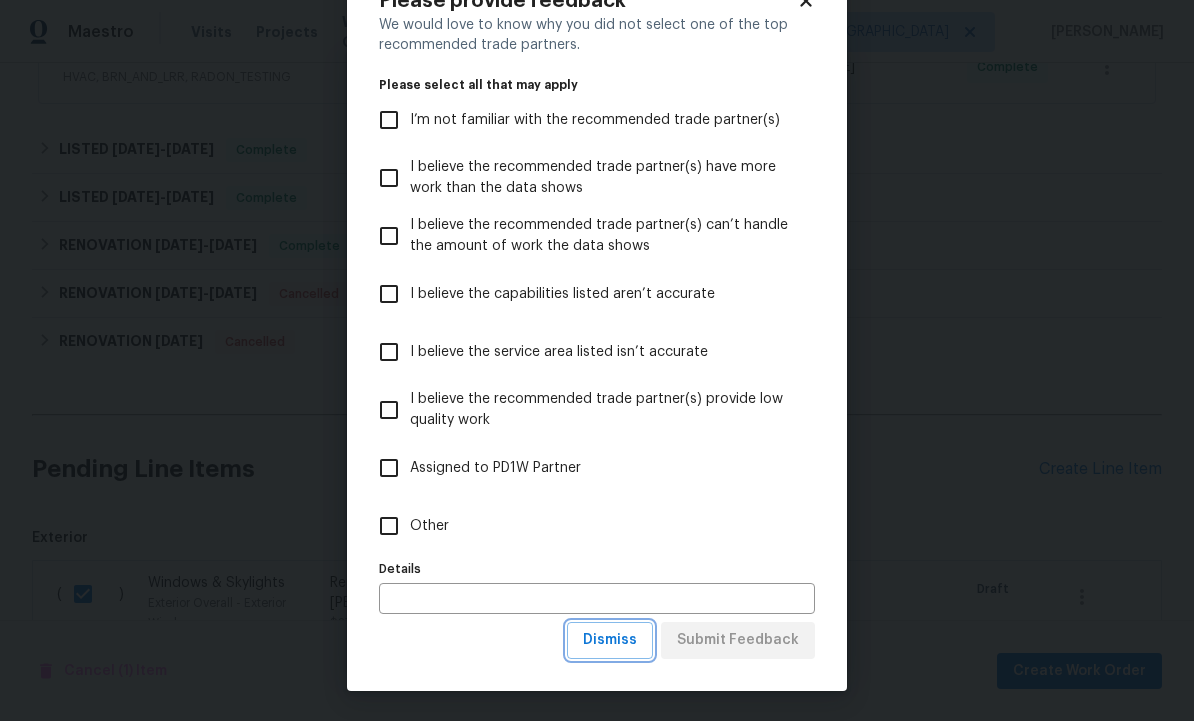 click on "Dismiss" at bounding box center (610, 640) 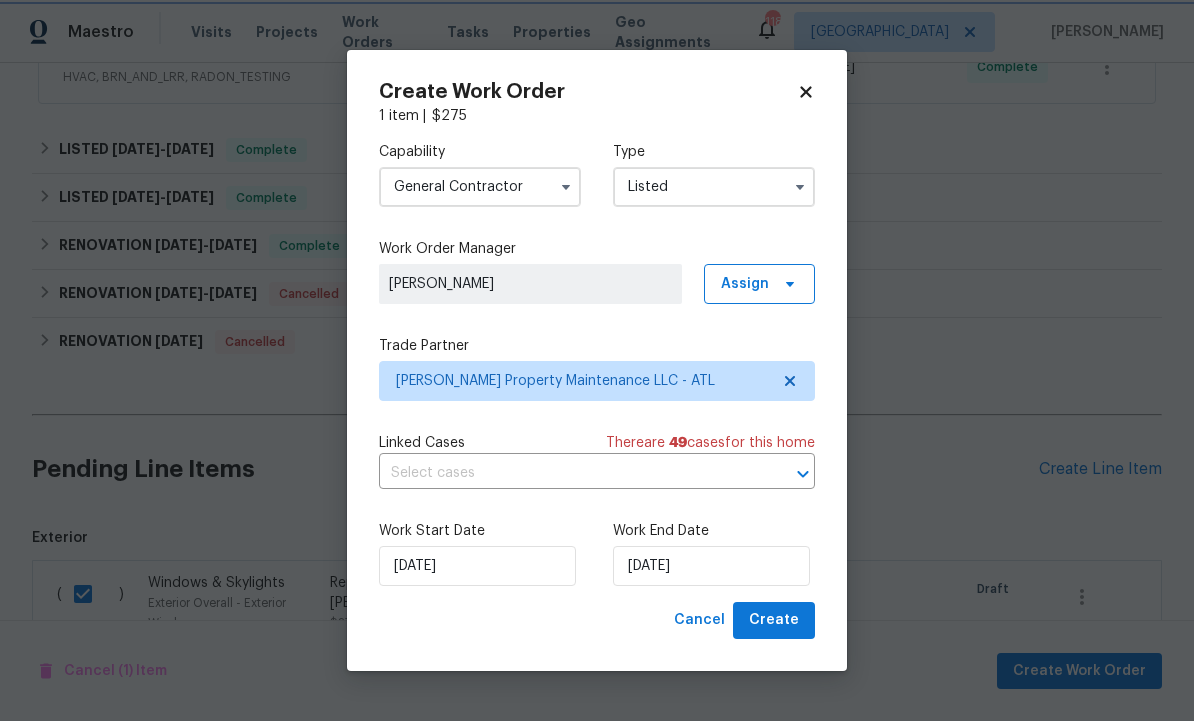 scroll, scrollTop: 0, scrollLeft: 0, axis: both 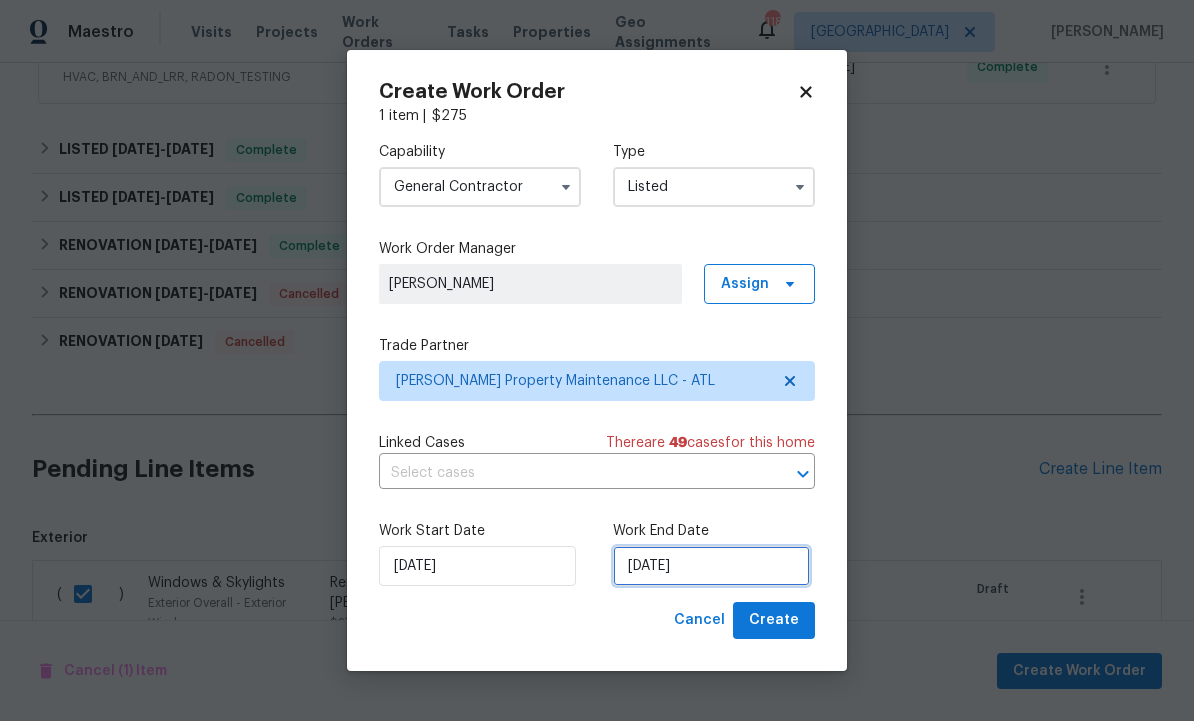 click on "[DATE]" at bounding box center (711, 566) 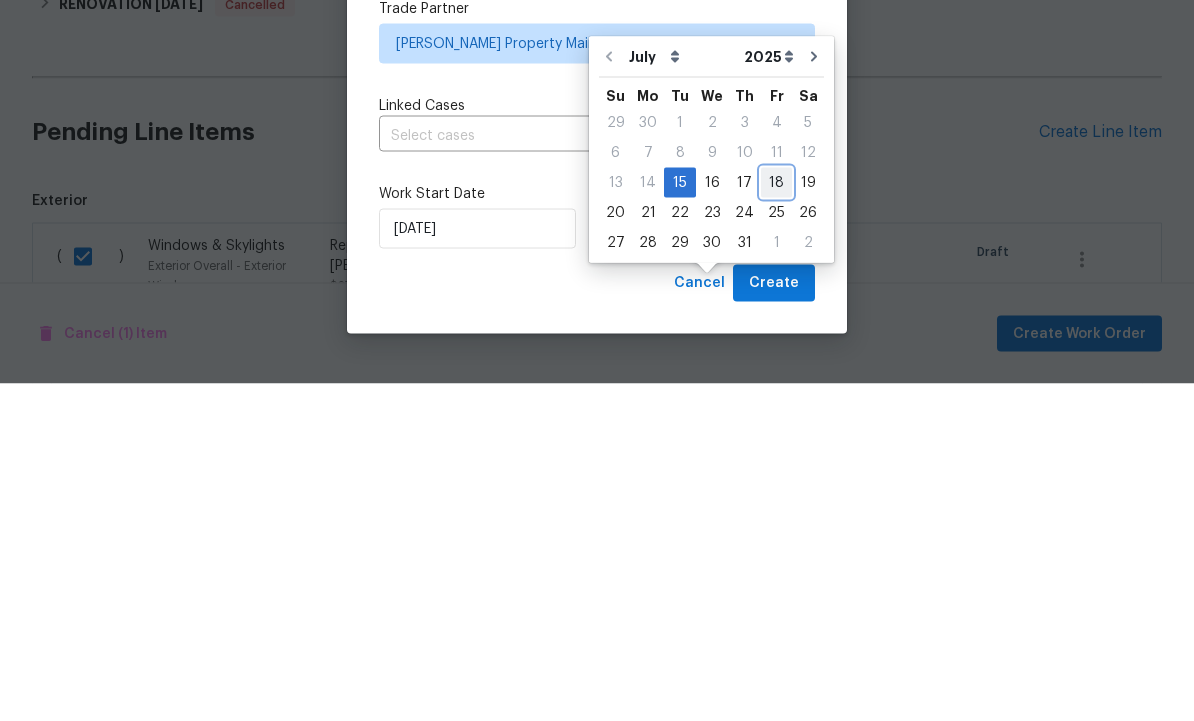 click on "18" at bounding box center (776, 520) 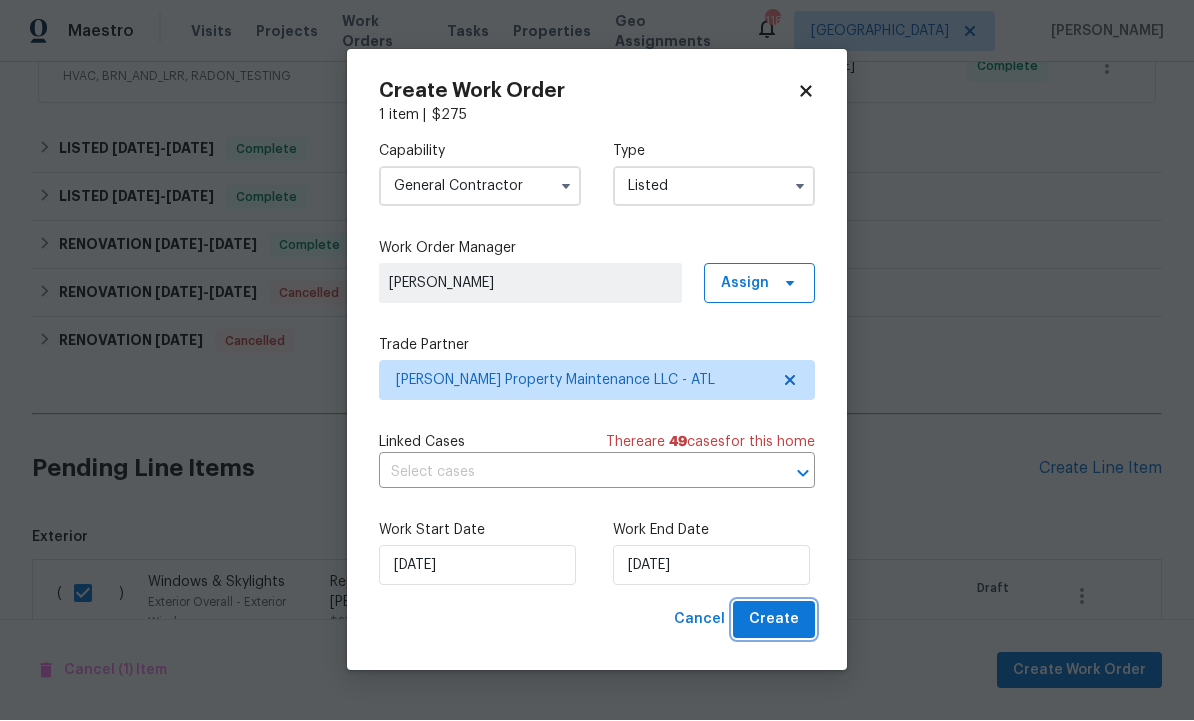 click on "Create" at bounding box center (774, 620) 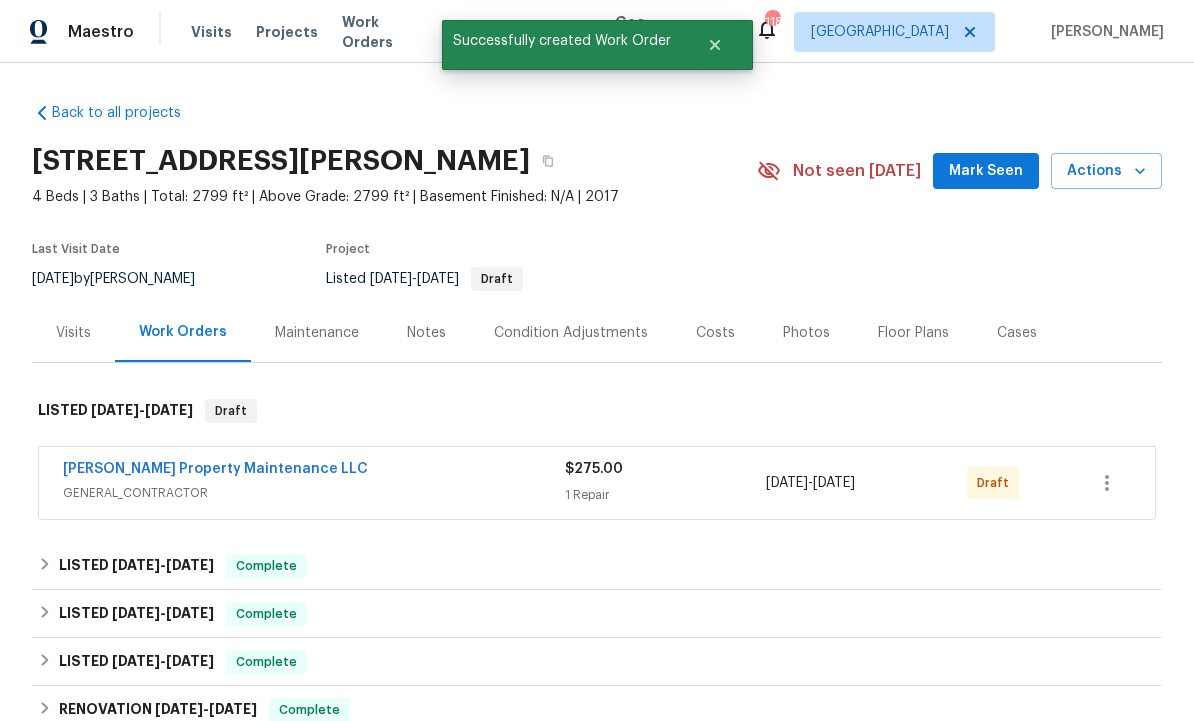 scroll, scrollTop: 0, scrollLeft: 0, axis: both 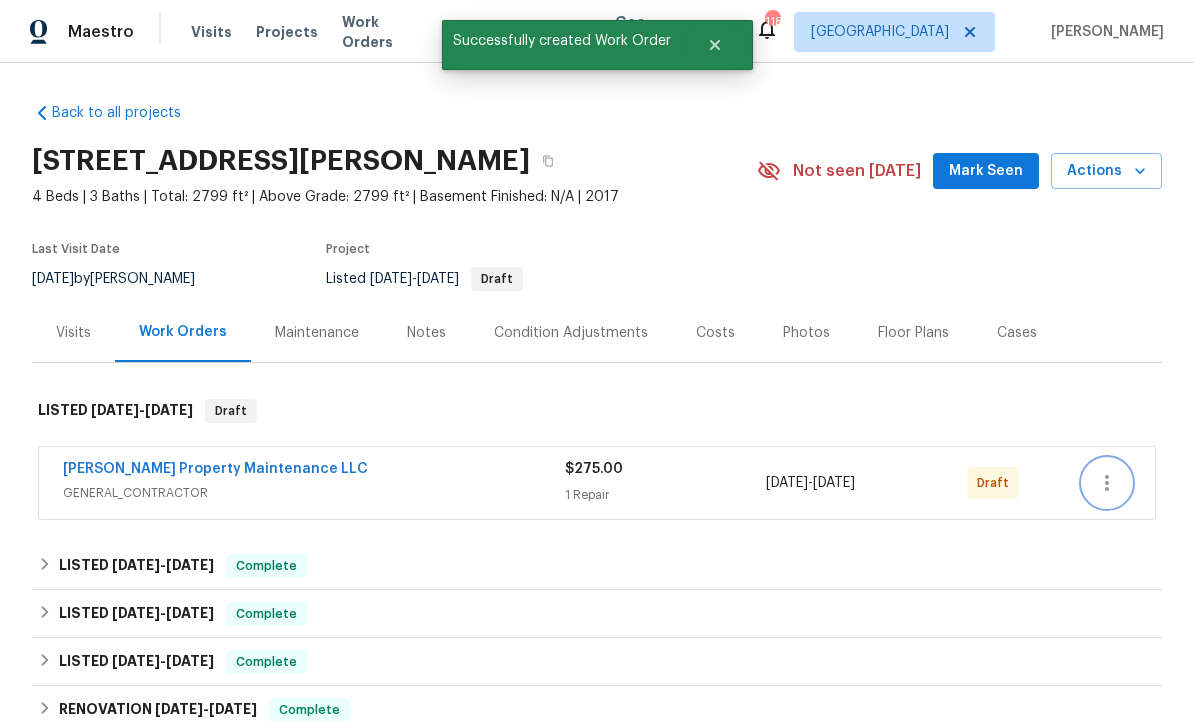 click at bounding box center [1107, 483] 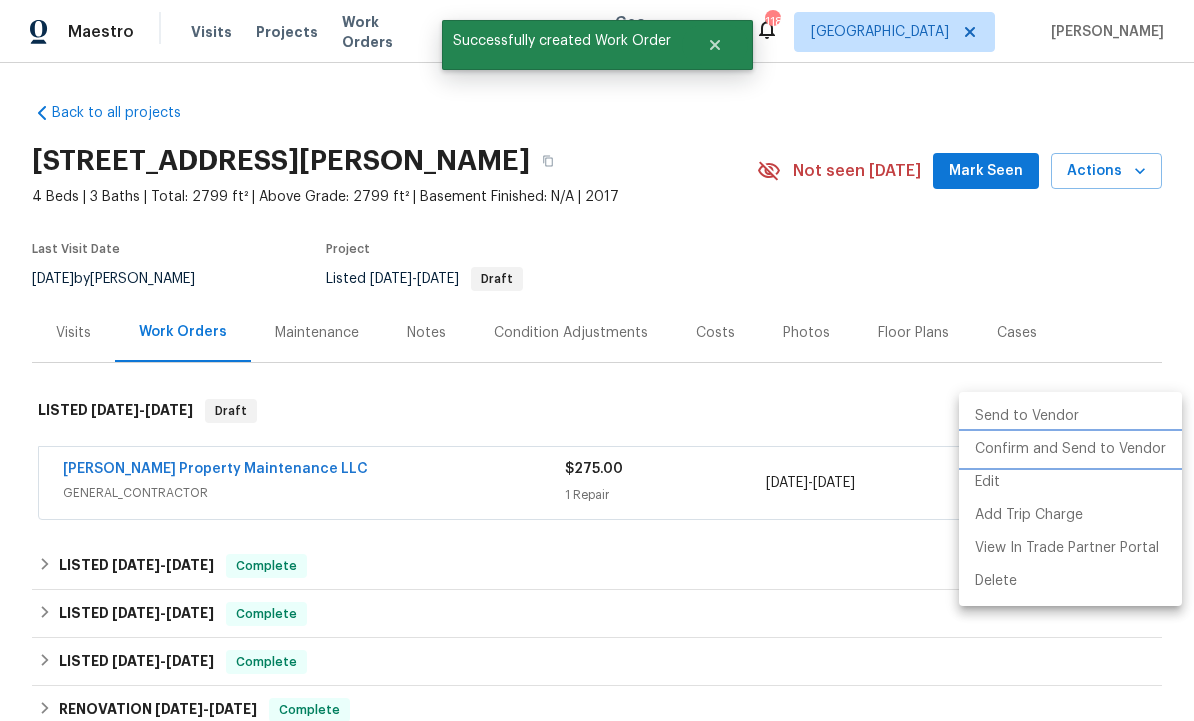 click on "Confirm and Send to Vendor" at bounding box center (1070, 449) 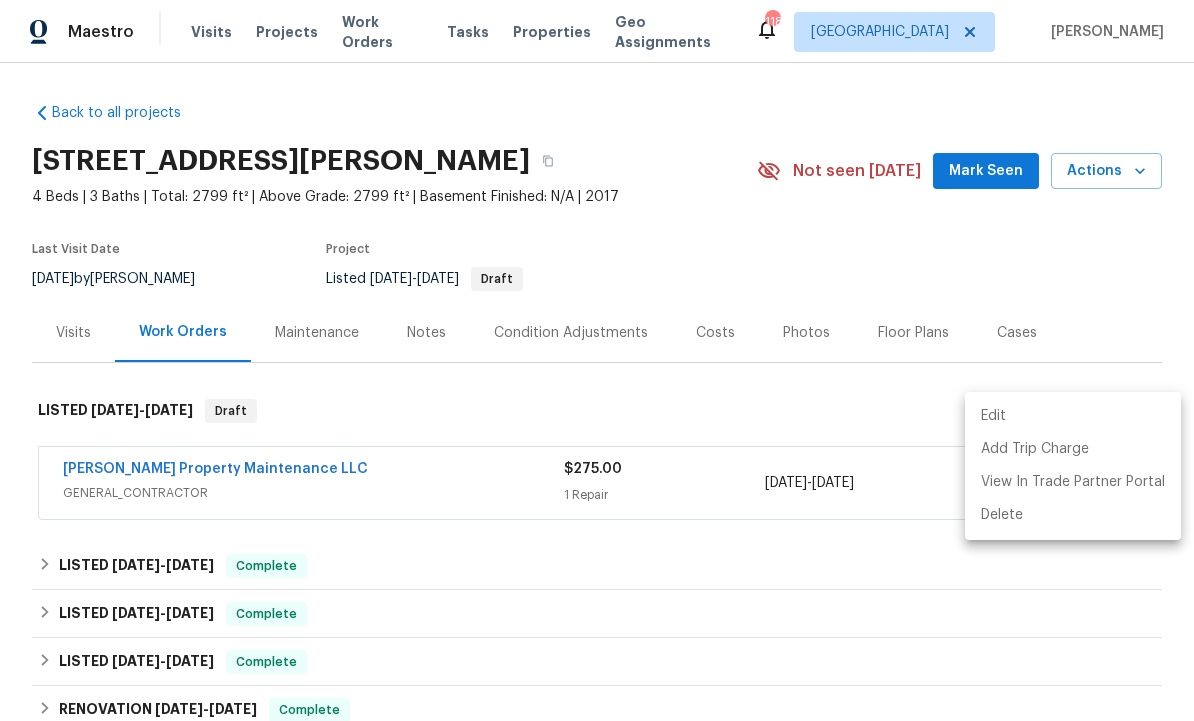 click at bounding box center [597, 360] 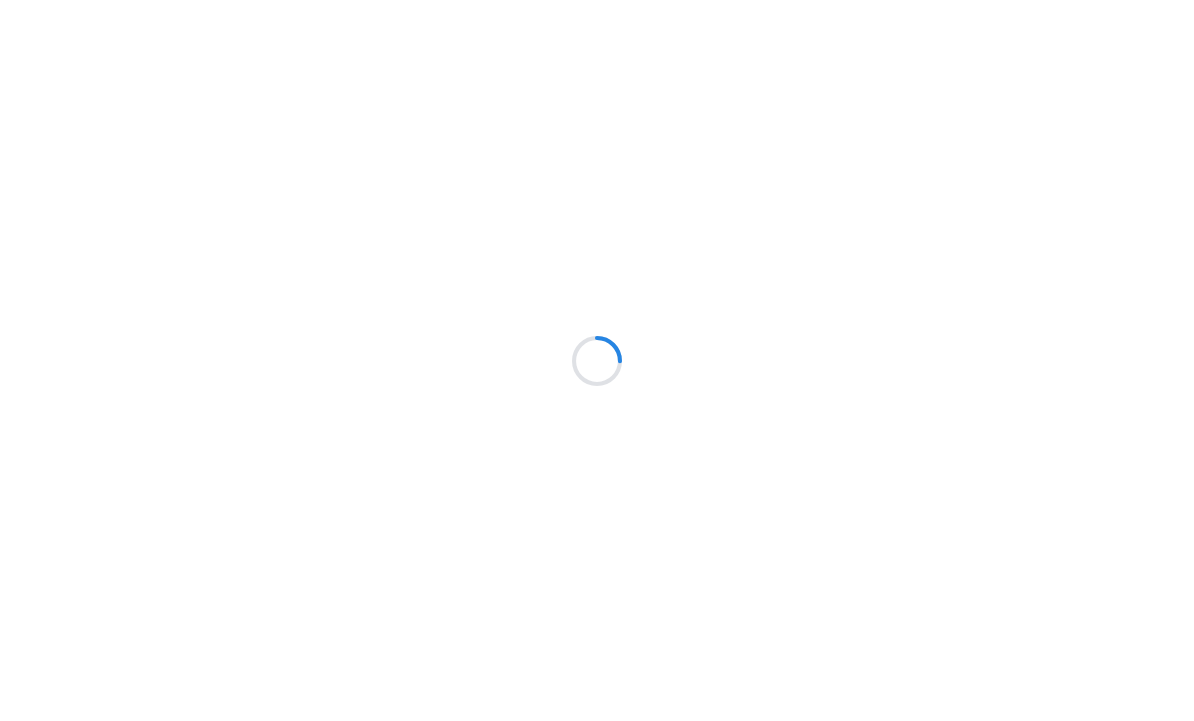 scroll, scrollTop: 0, scrollLeft: 0, axis: both 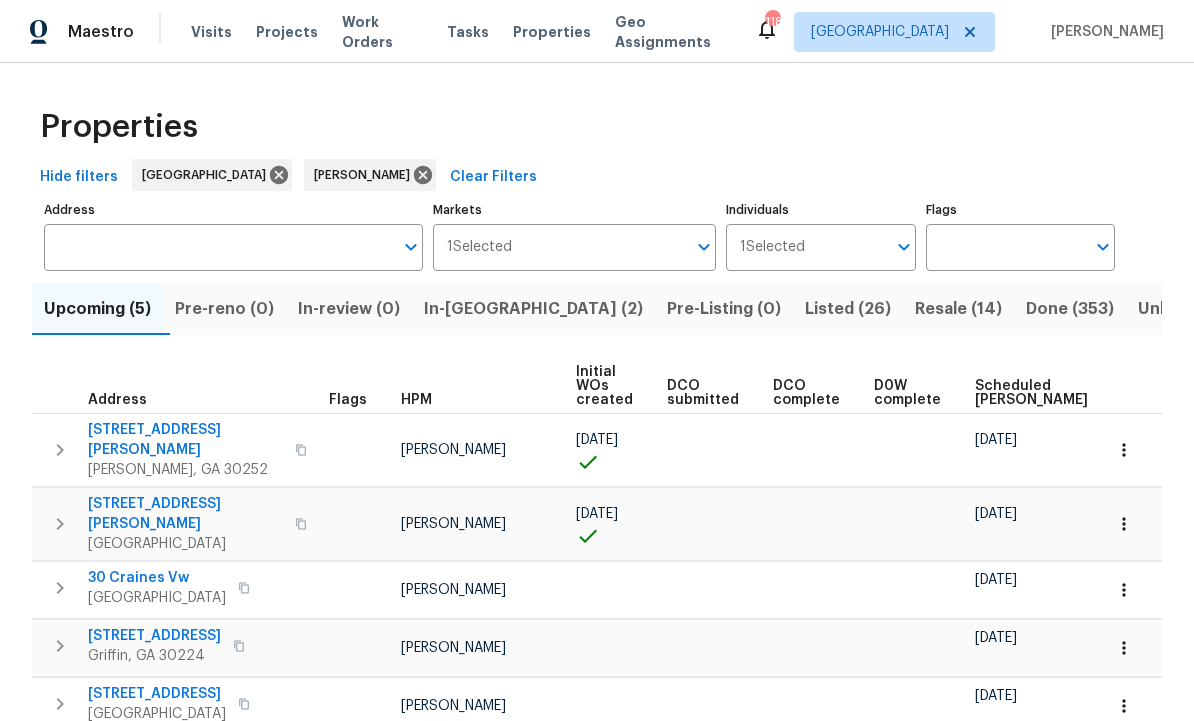 click on "Resale (14)" at bounding box center [958, 309] 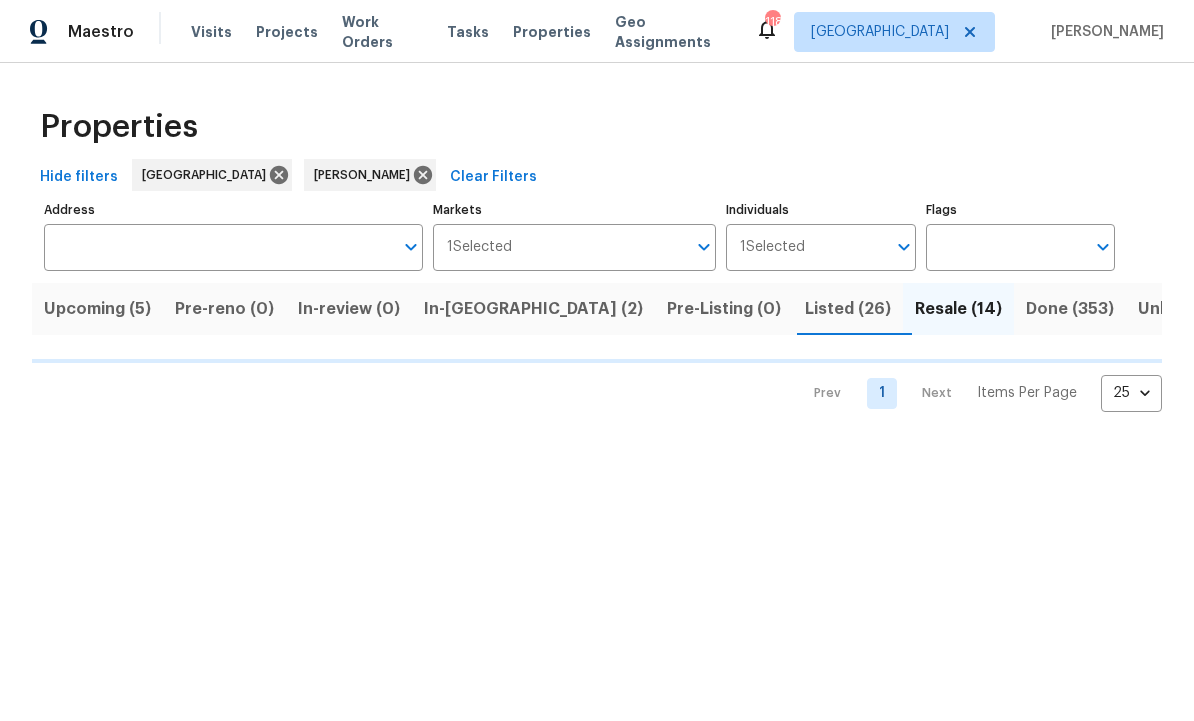 scroll, scrollTop: 0, scrollLeft: 0, axis: both 